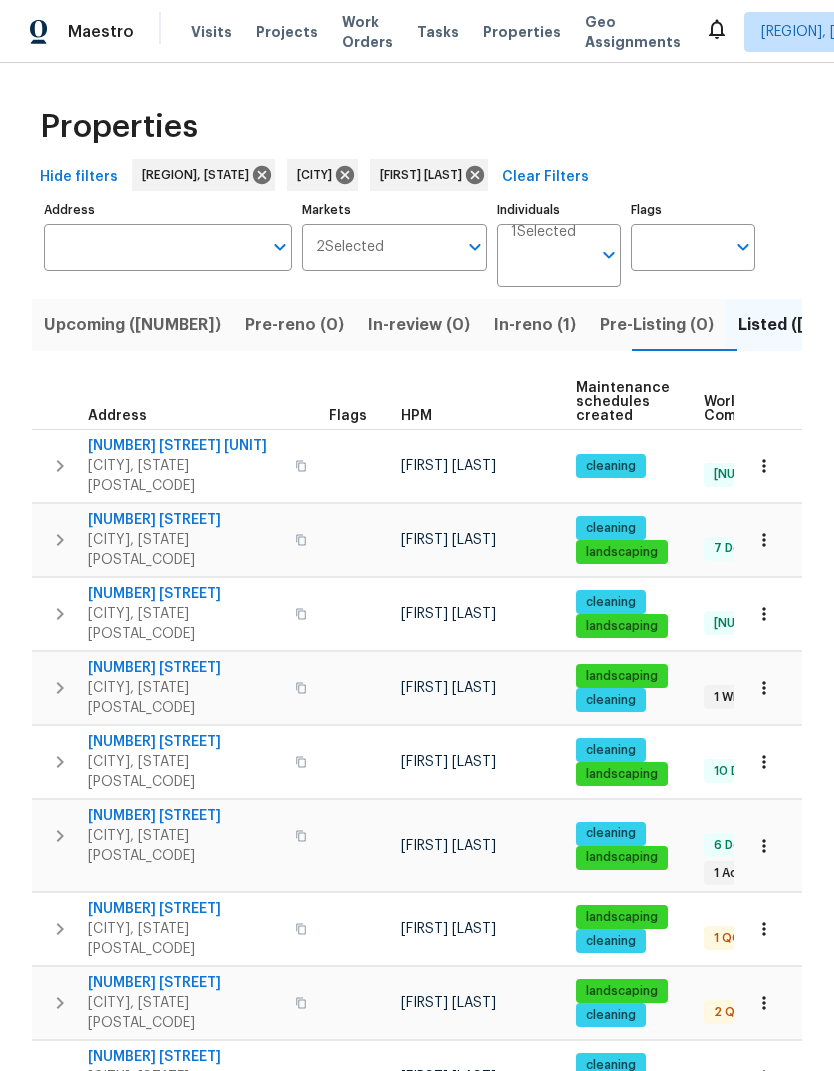 scroll, scrollTop: 0, scrollLeft: 0, axis: both 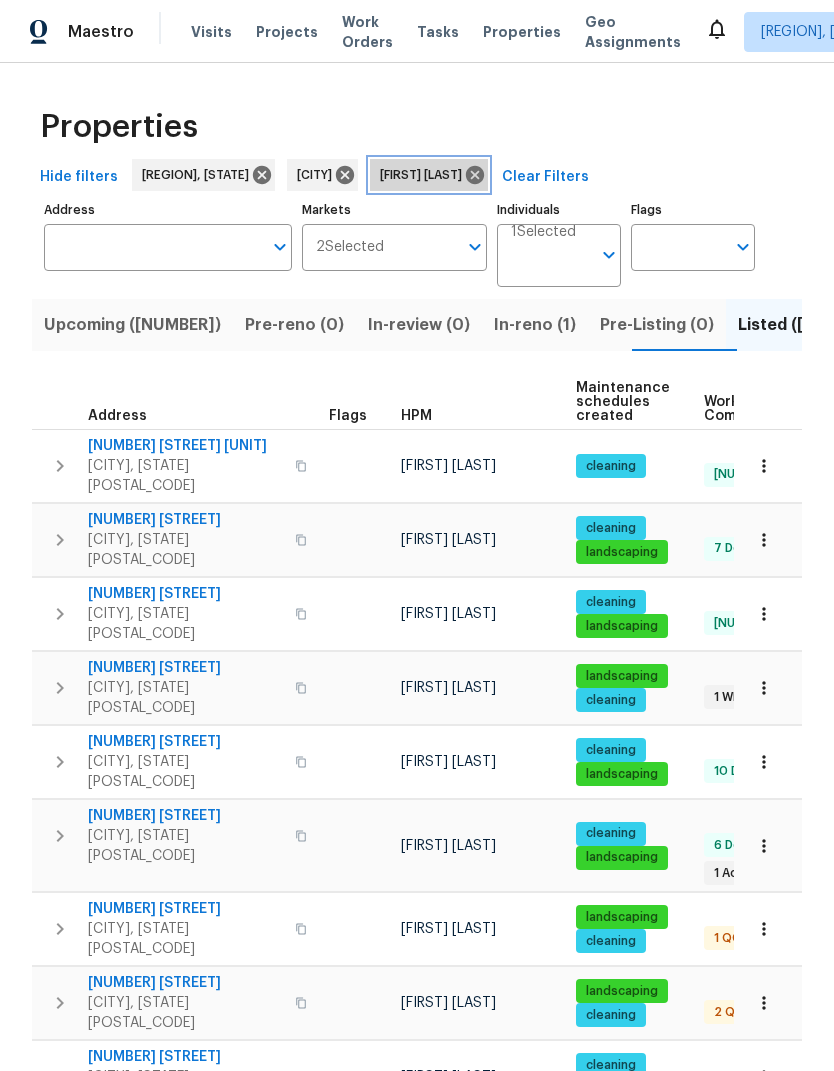 click 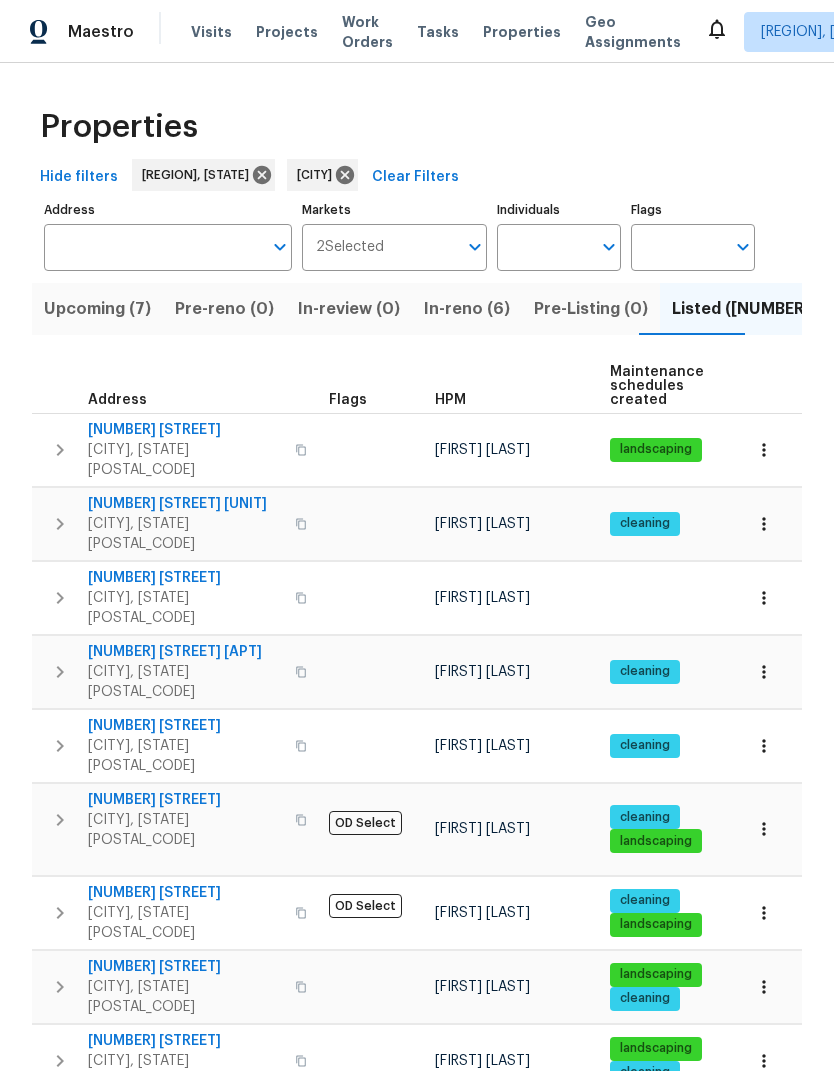 click on "Address" at bounding box center [153, 247] 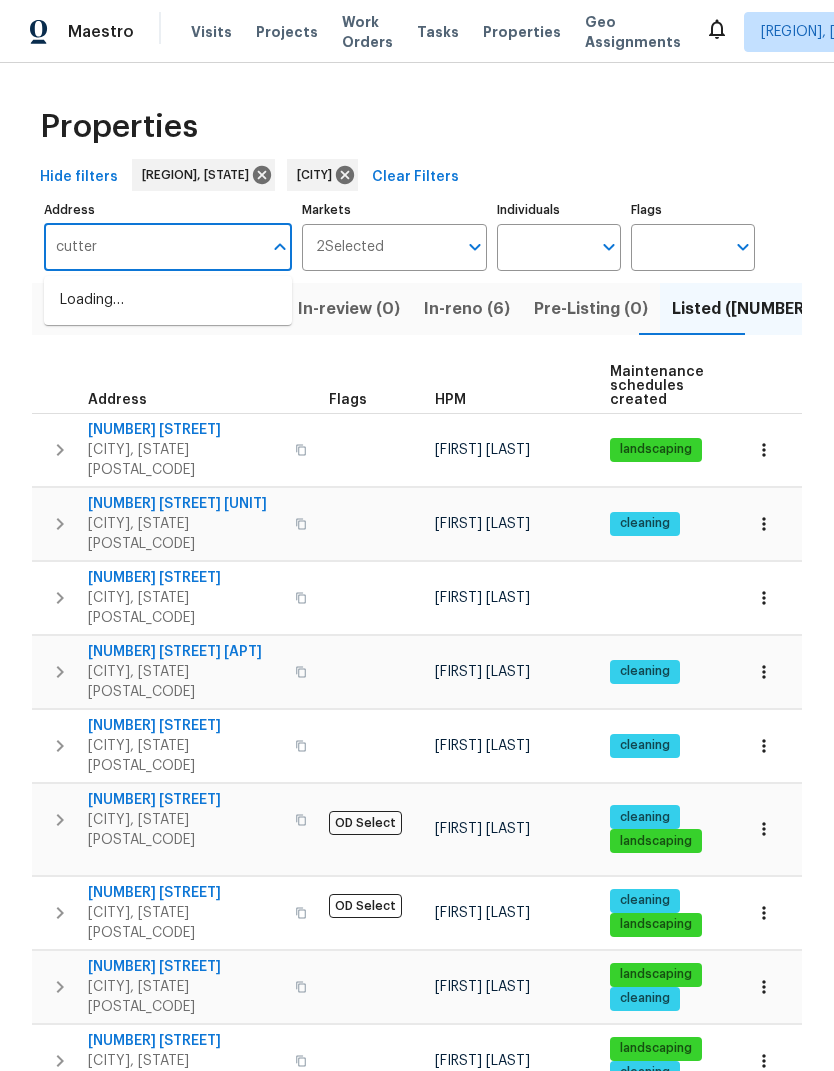 type on "cutter" 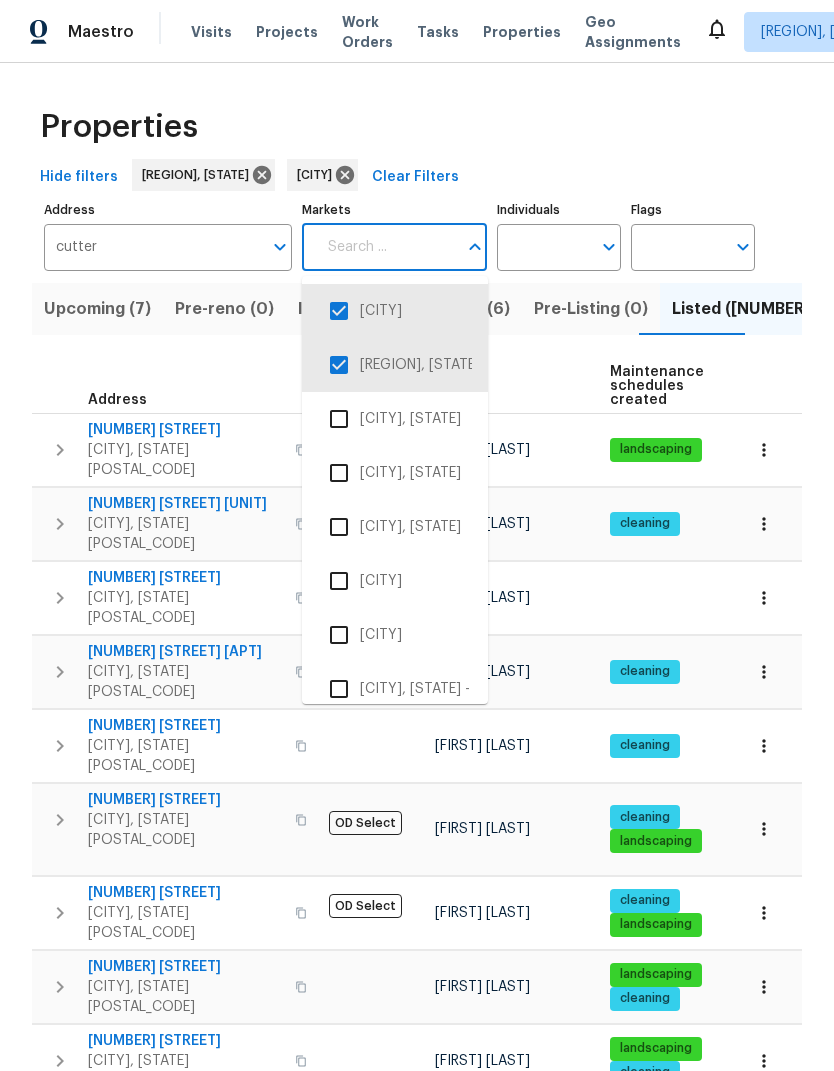 click on "Address" at bounding box center (176, 386) 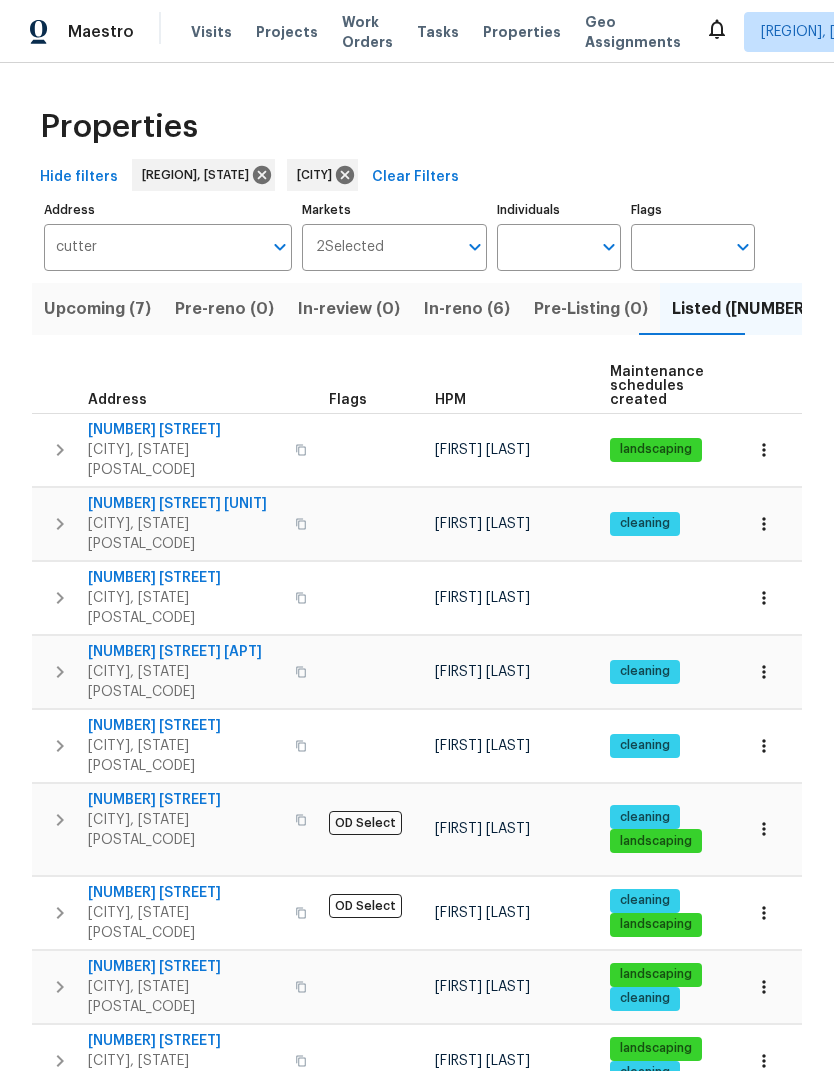 click on "cutter" at bounding box center (153, 247) 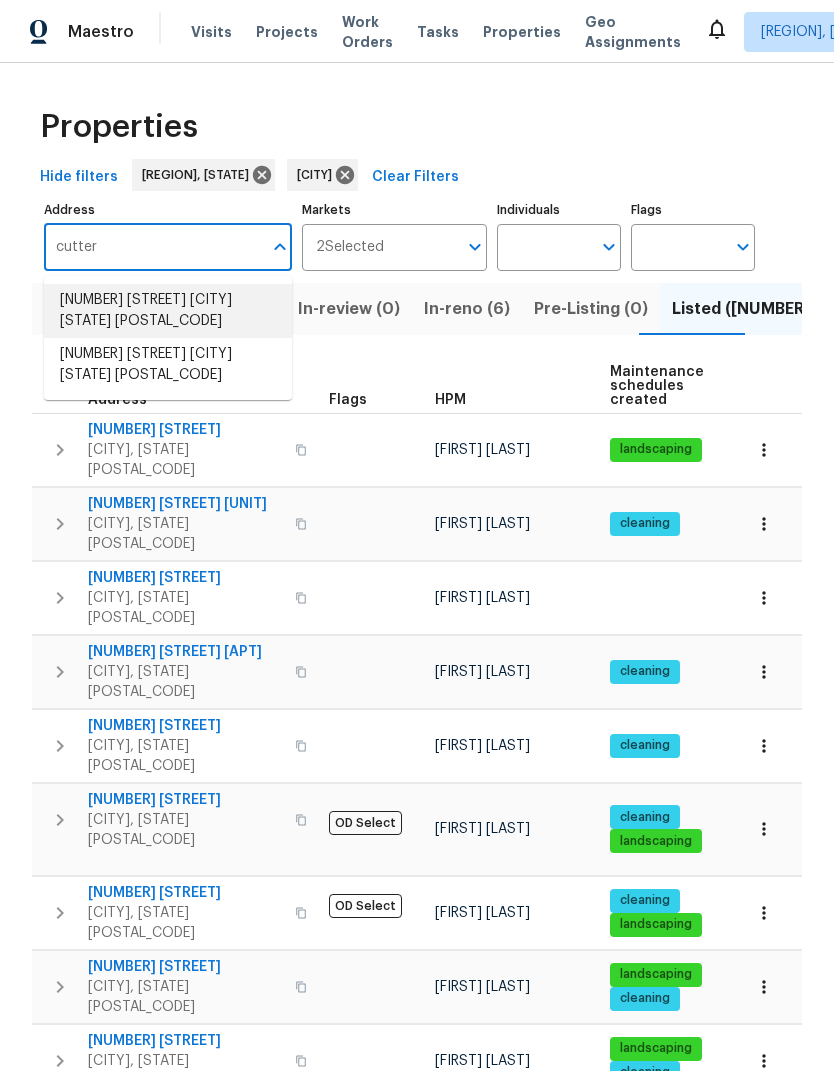 click on "2648 Cutter Dr Severance CO 80524" at bounding box center (168, 311) 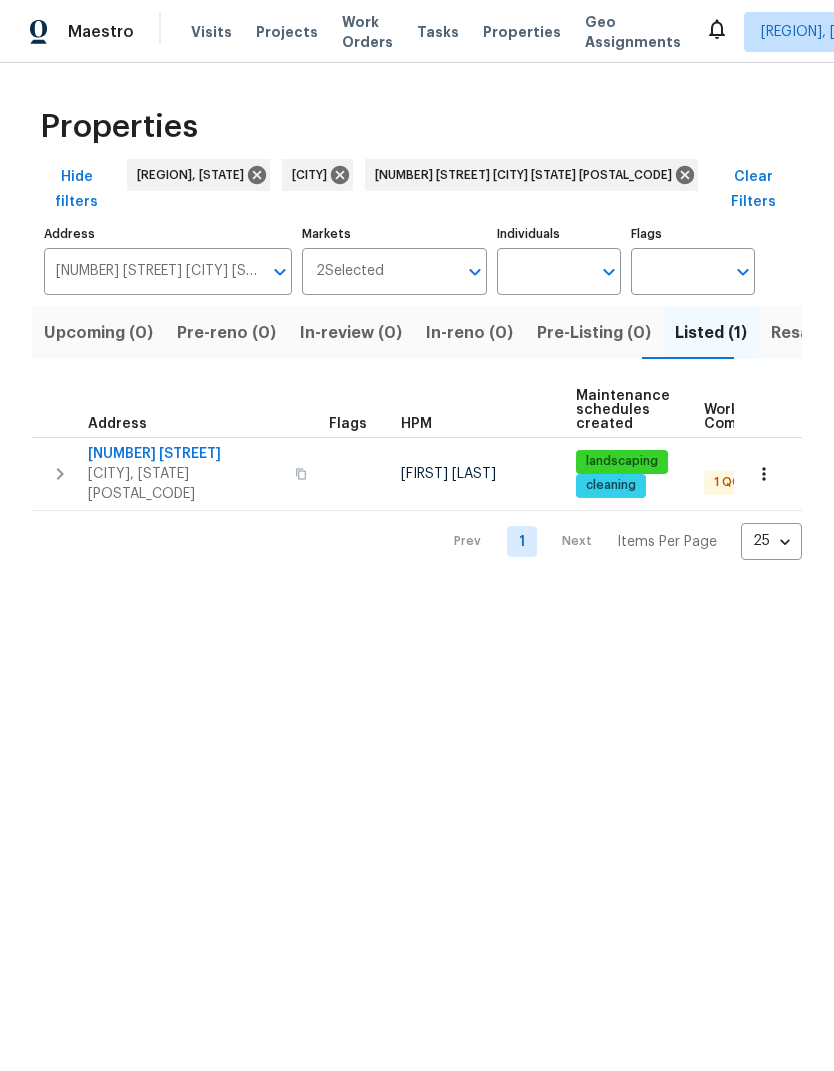 click on "[PERSON]" at bounding box center (448, 474) 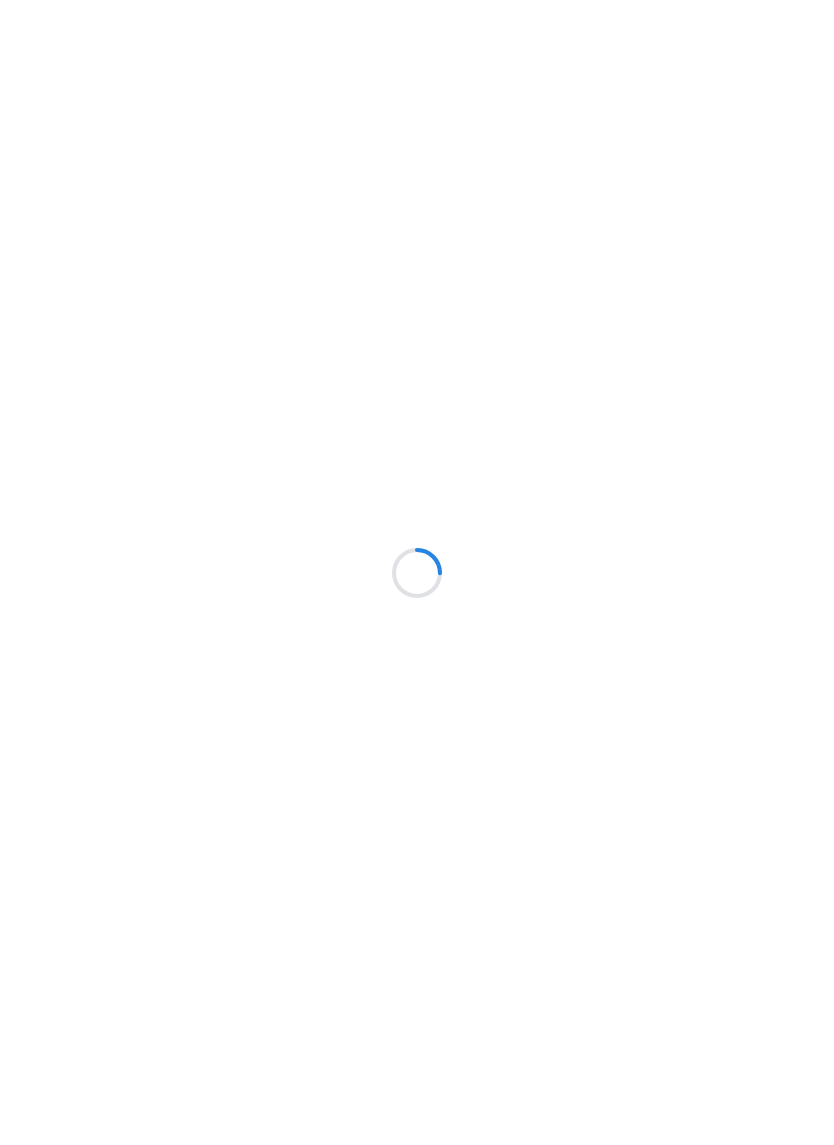 scroll, scrollTop: 0, scrollLeft: 0, axis: both 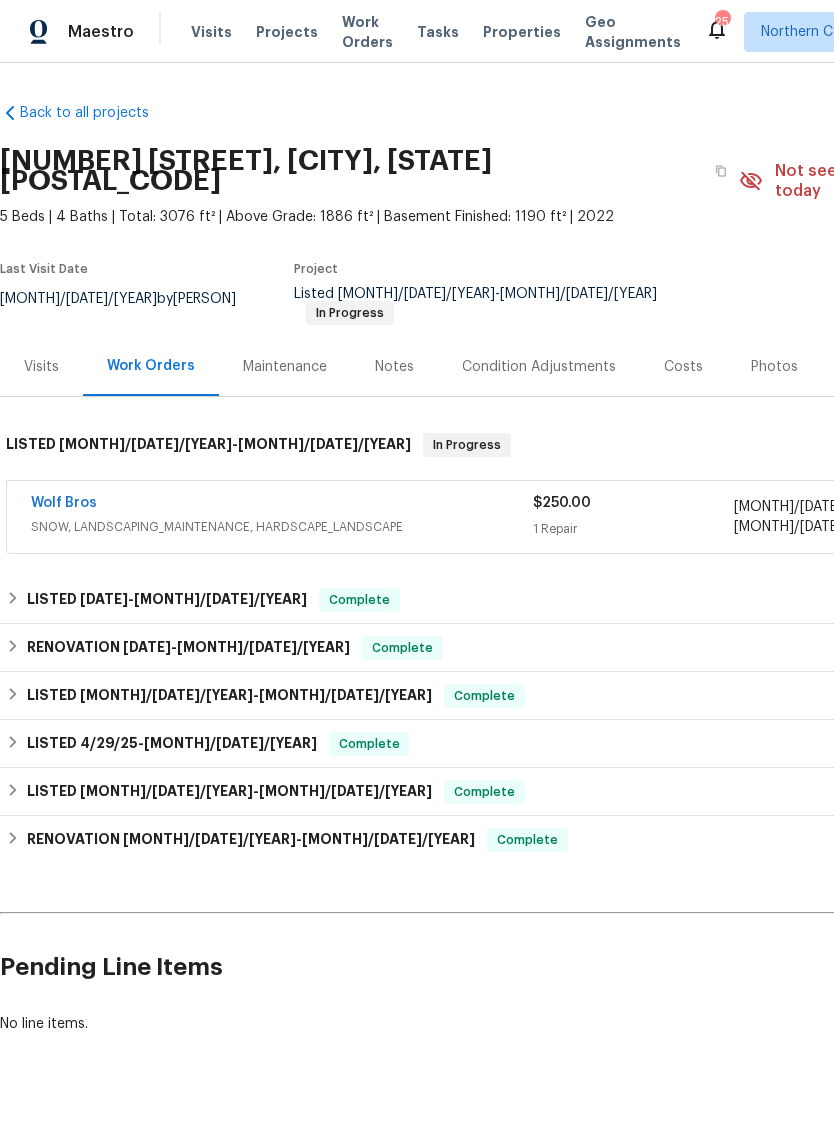 click on "Visits" at bounding box center [41, 366] 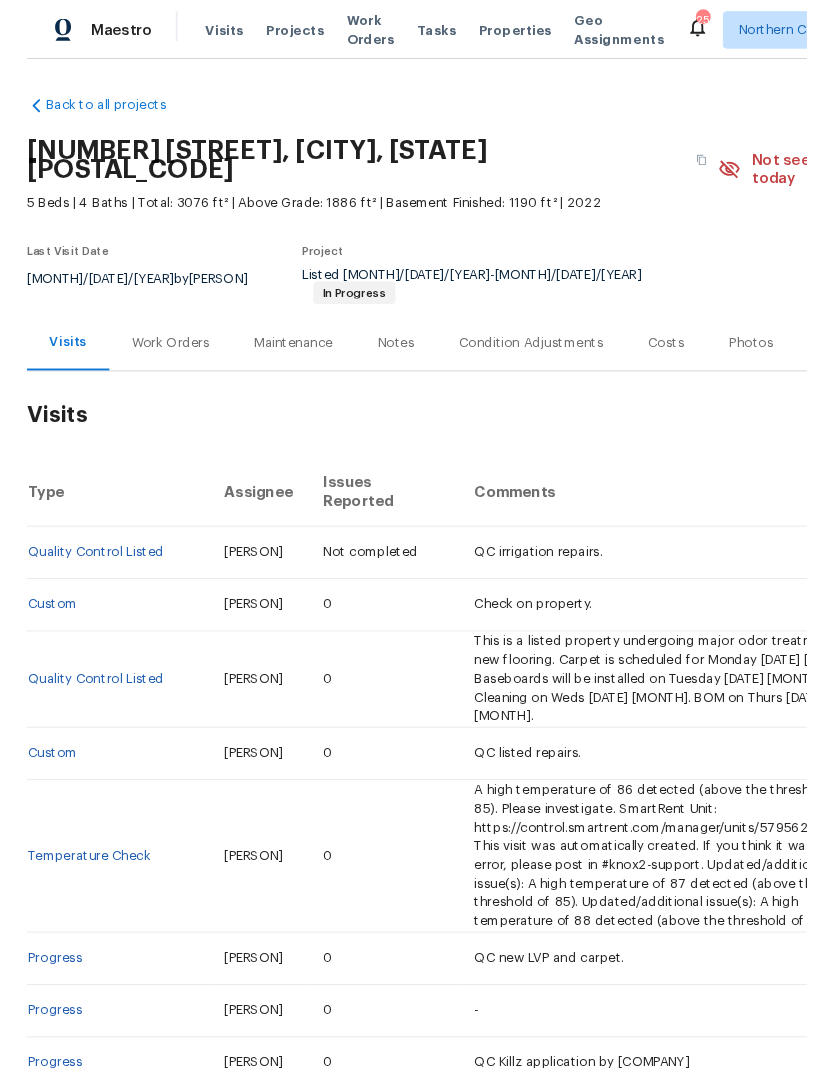 scroll, scrollTop: 0, scrollLeft: 0, axis: both 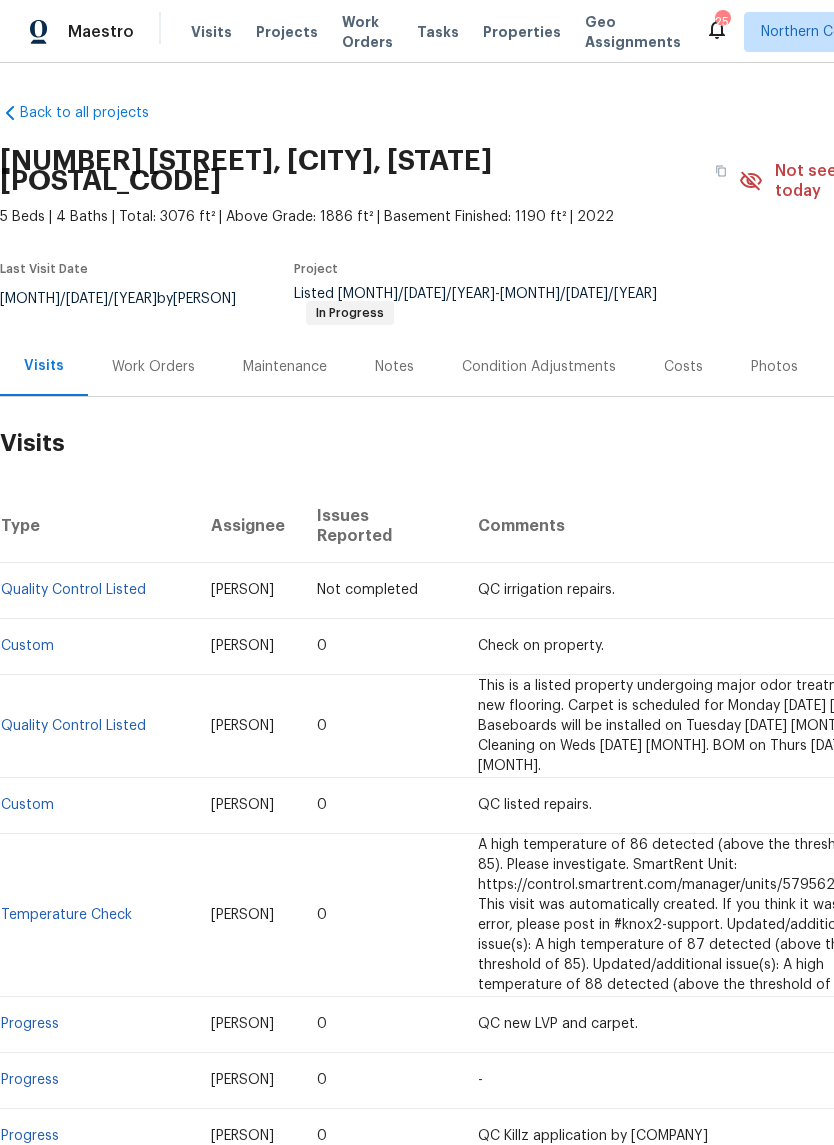 click on "Work Orders" at bounding box center (153, 367) 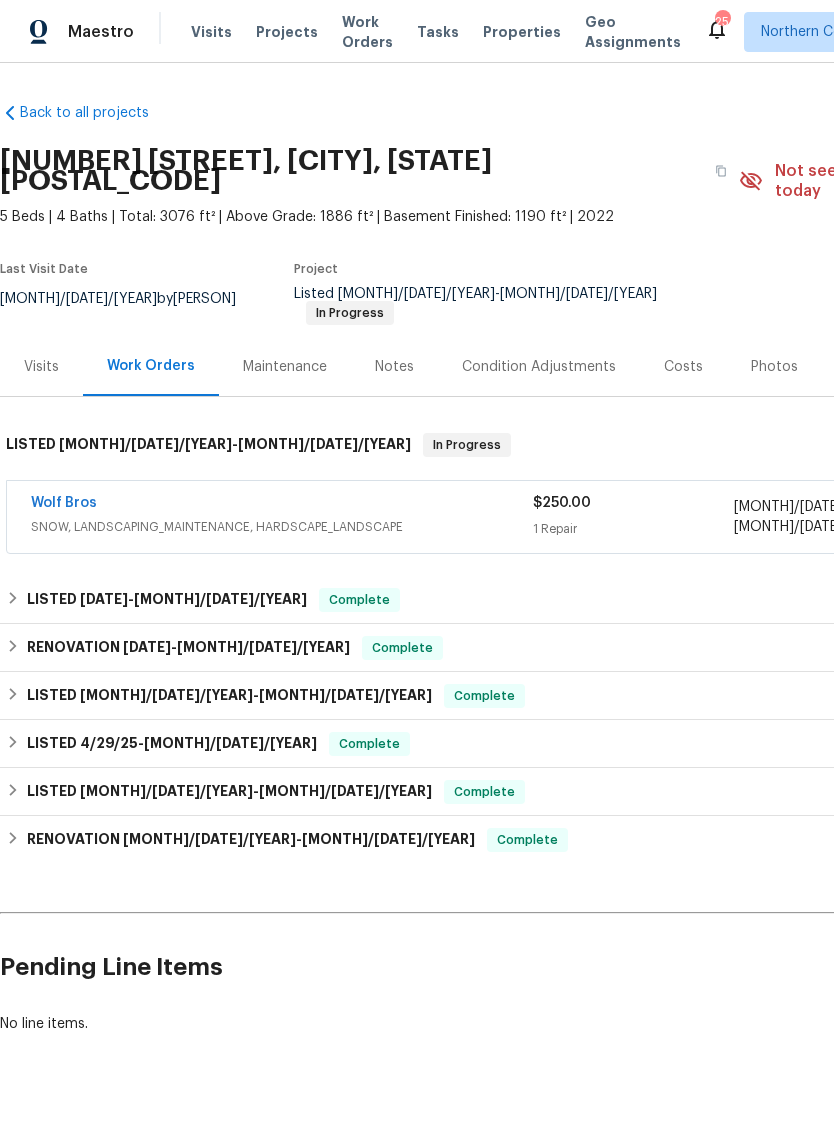 click on "Wolf Bros" at bounding box center [64, 503] 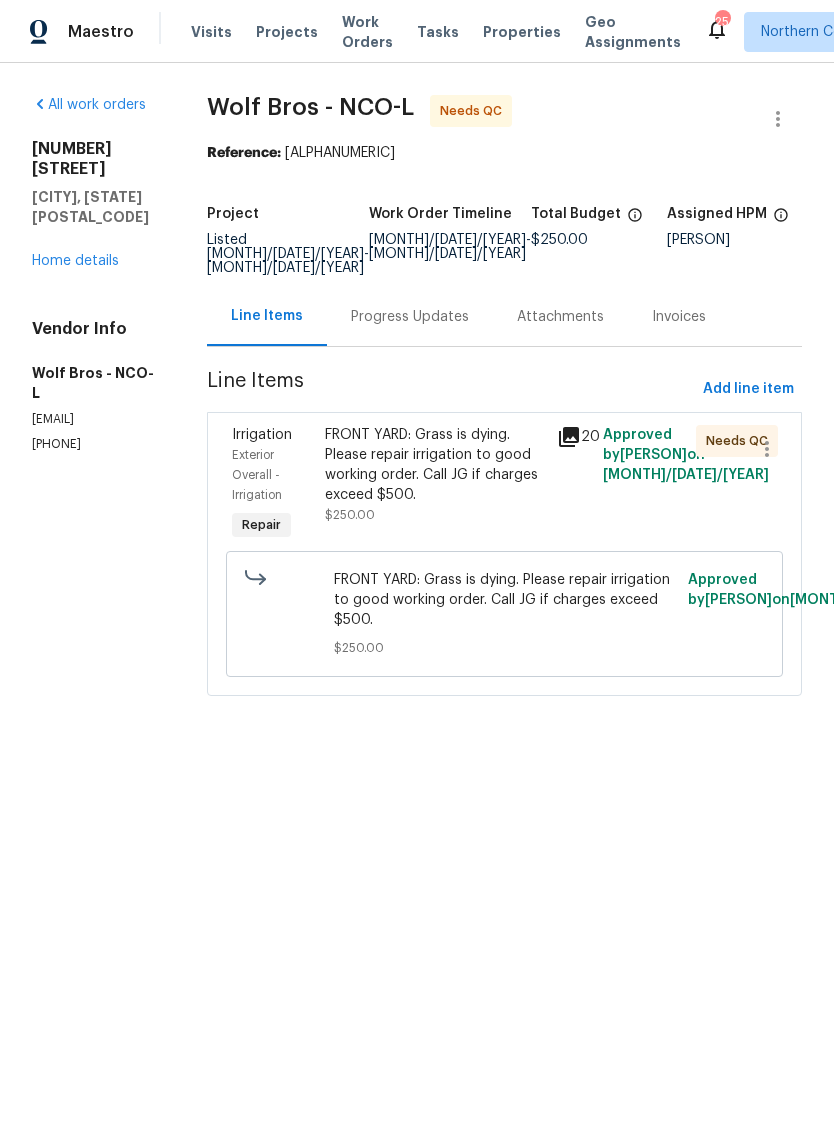 click on "Progress Updates" at bounding box center (410, 317) 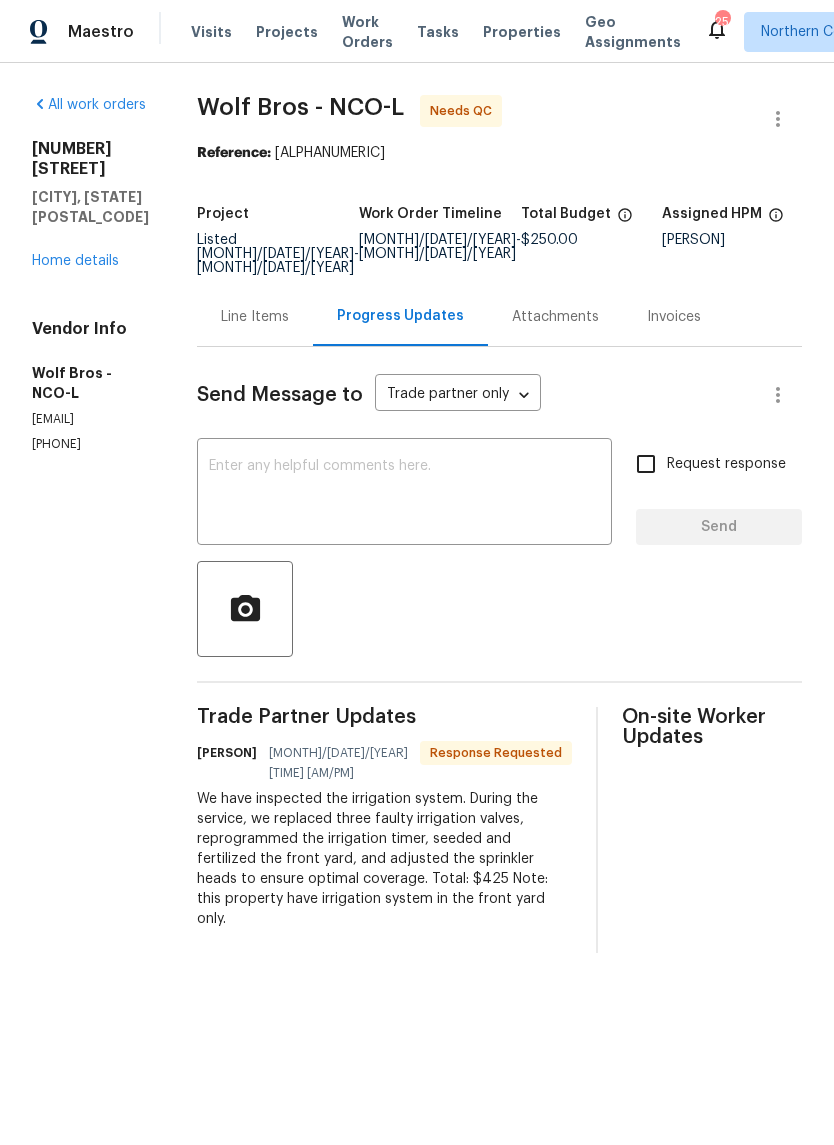 click at bounding box center [404, 494] 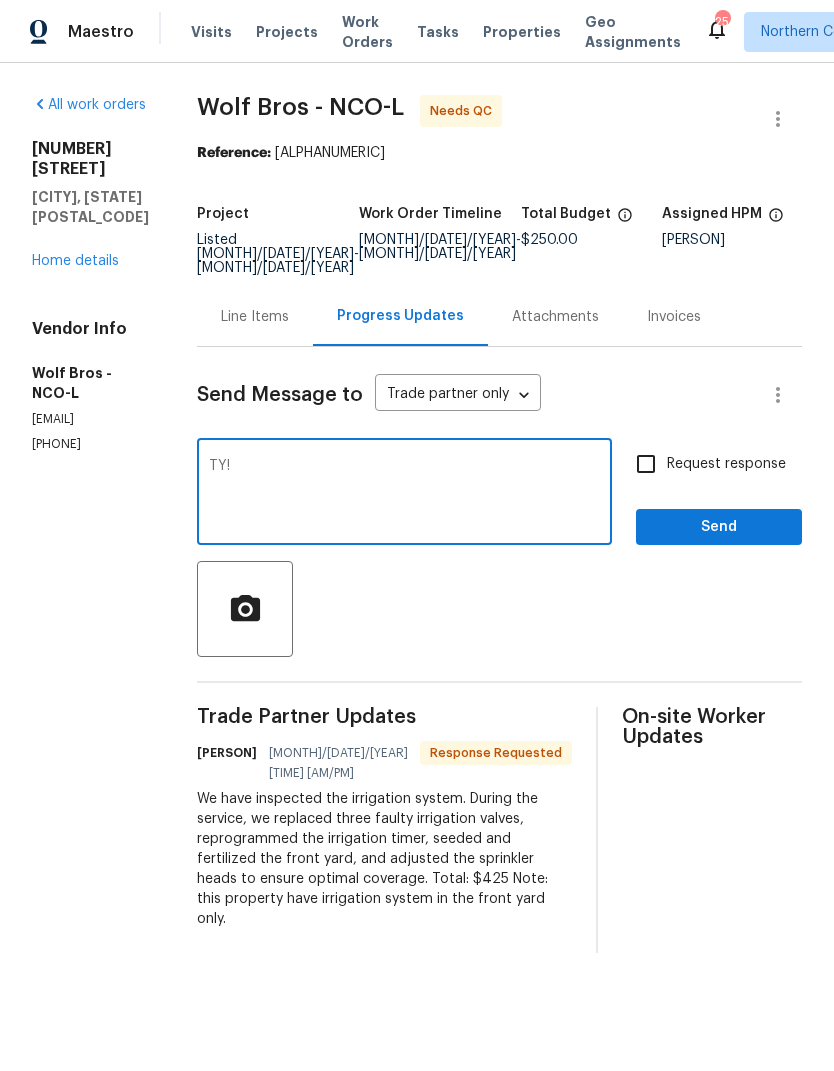 type on "TY!" 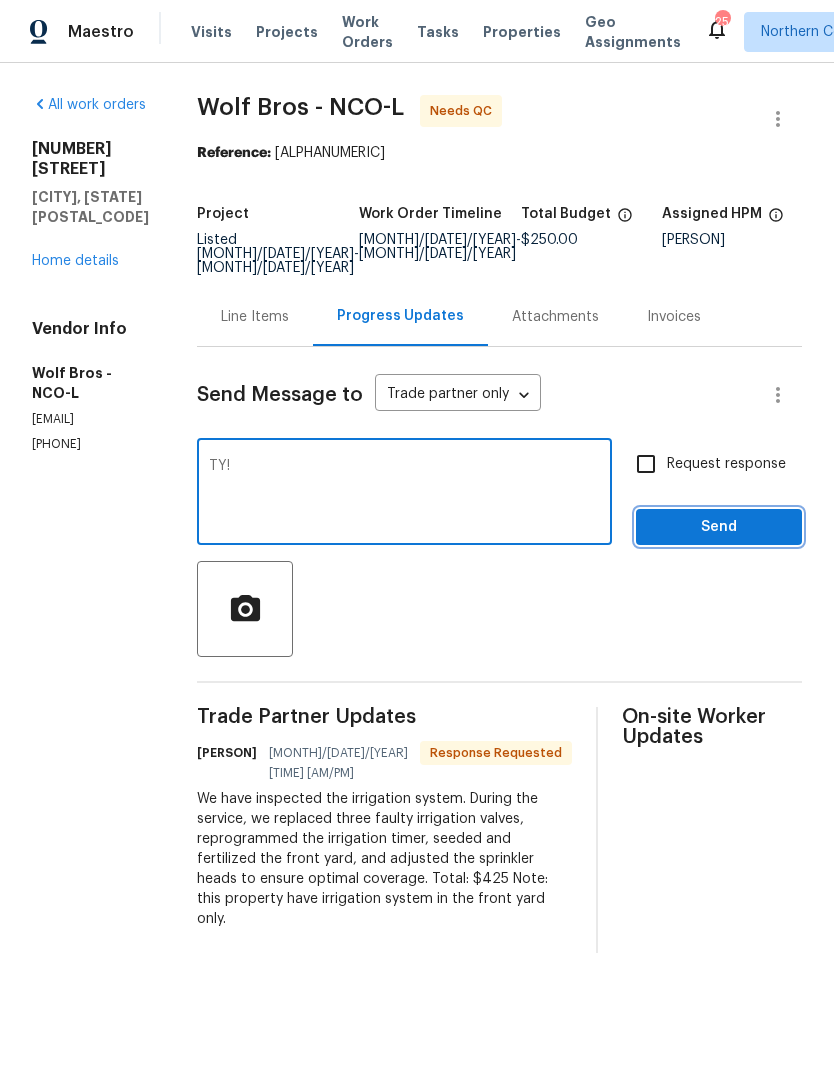 click on "Send" at bounding box center (719, 527) 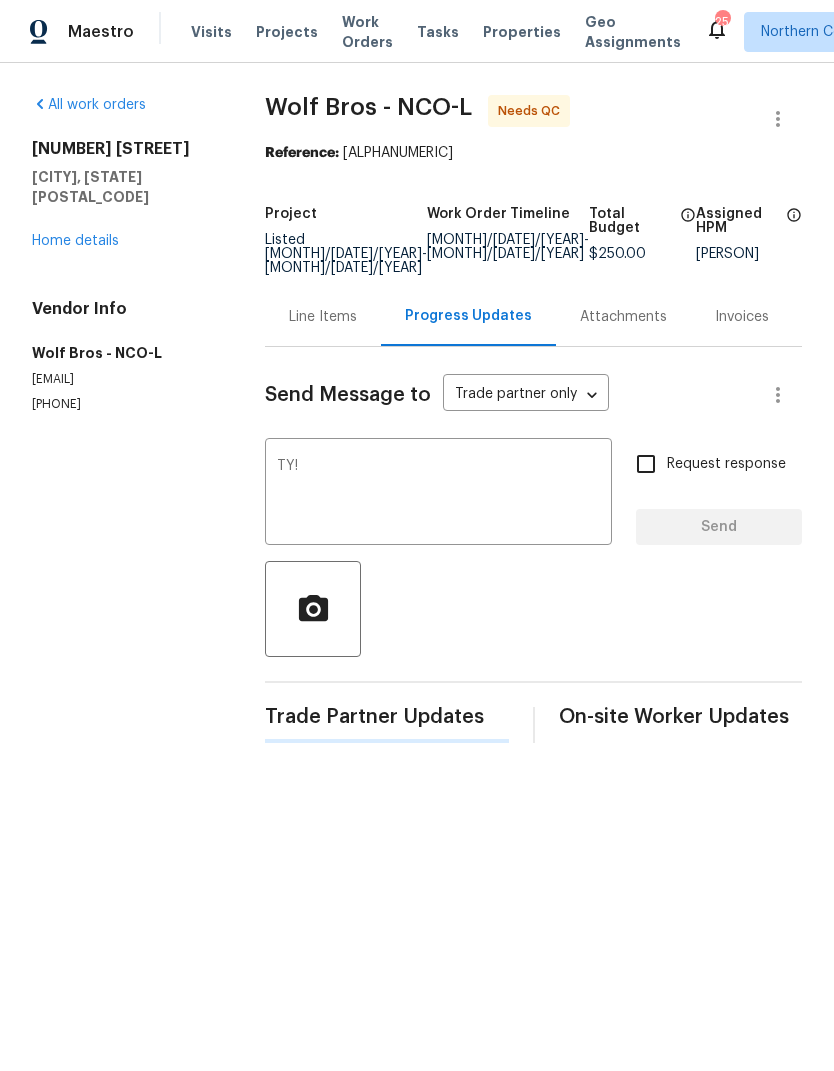 type 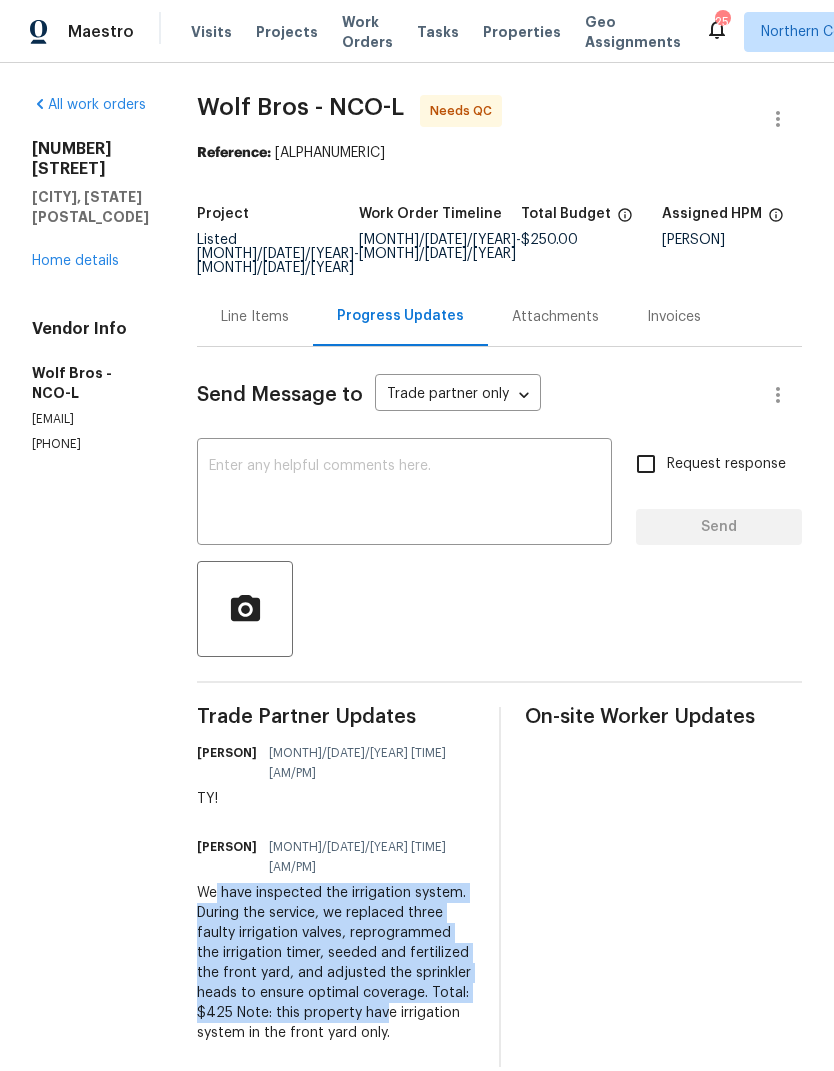 scroll, scrollTop: 3, scrollLeft: 0, axis: vertical 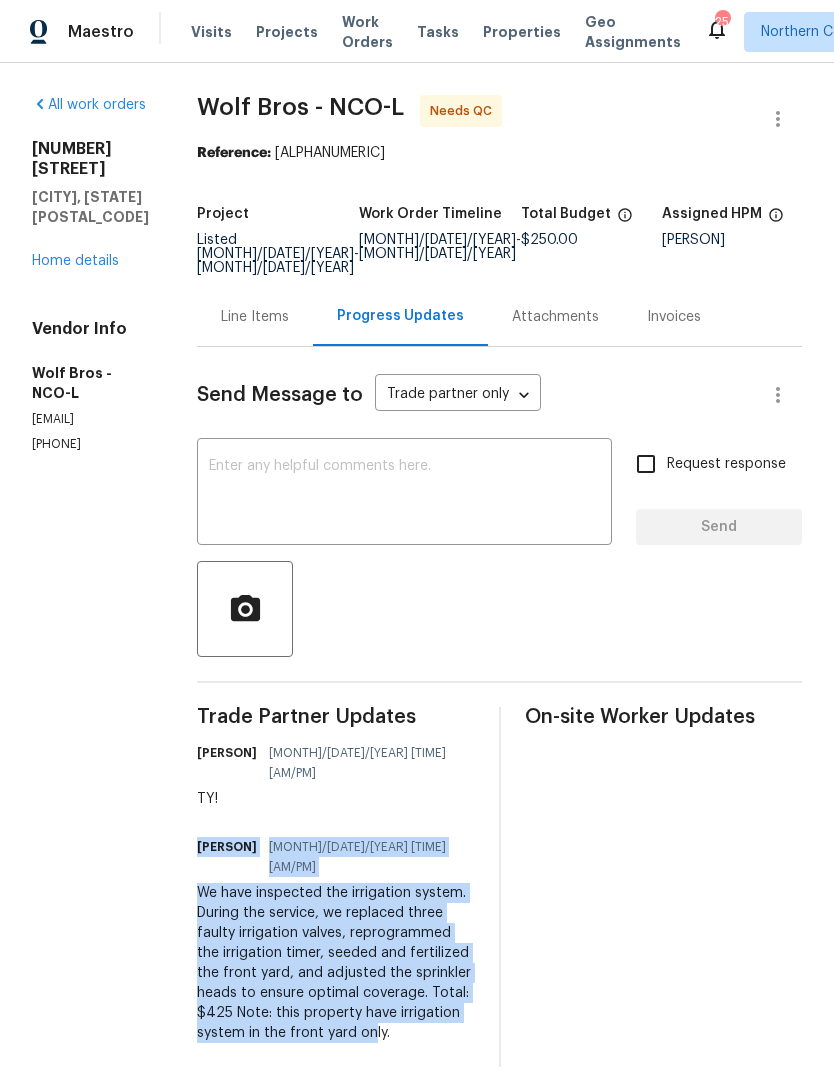click on "All work orders 2648 Cutter Dr Severance, CO 80524 Home details Vendor Info [COMPANY] - NCO-L [EMAIL] ([PHONE])" at bounding box center (90, 581) 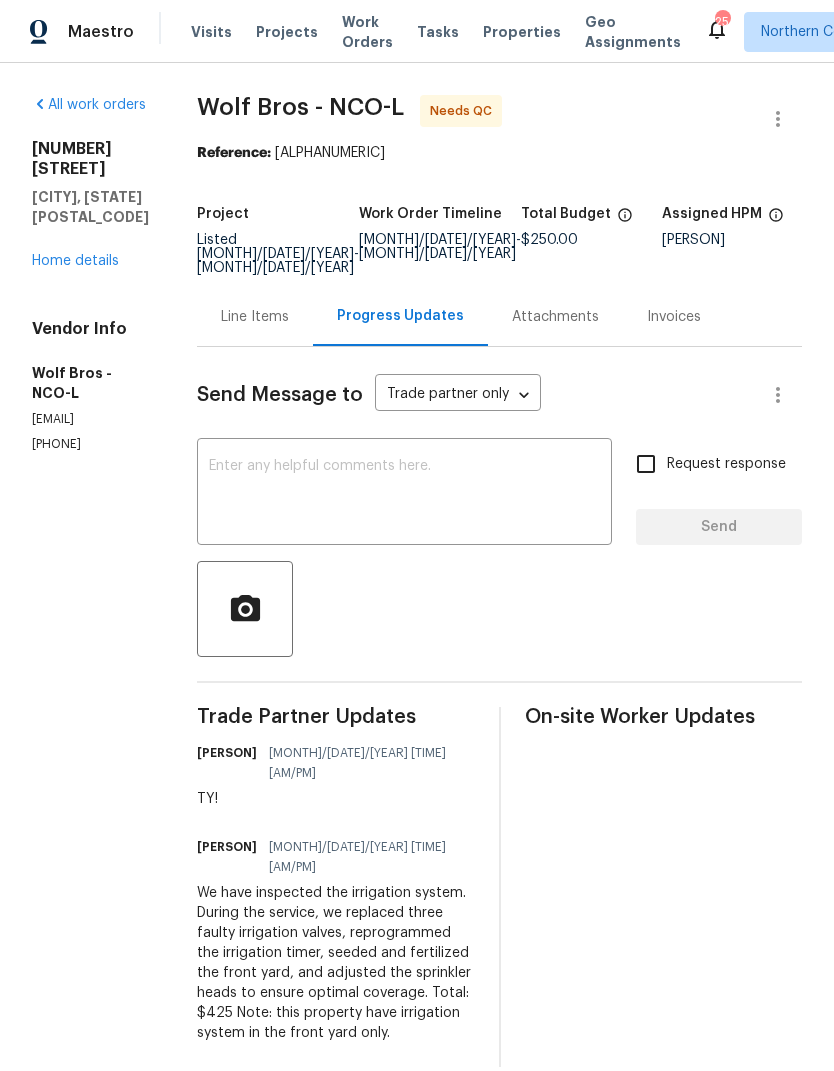 click on "Line Items" at bounding box center (255, 316) 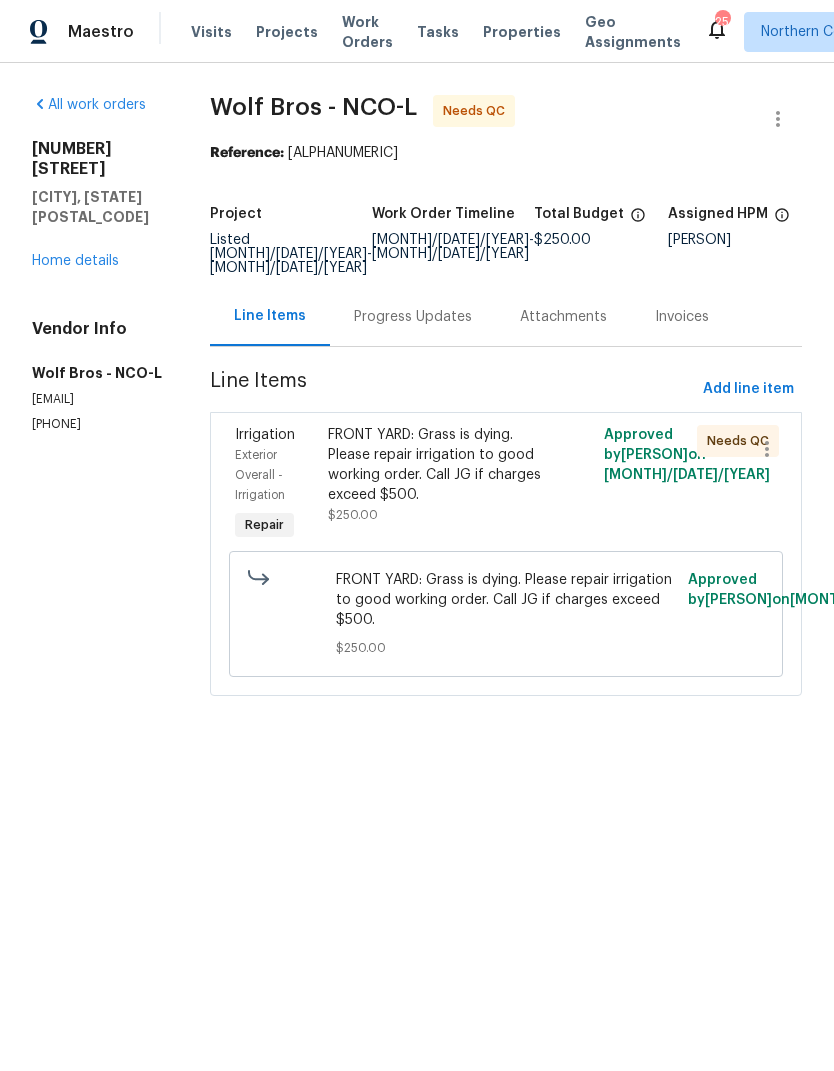 scroll, scrollTop: 0, scrollLeft: 0, axis: both 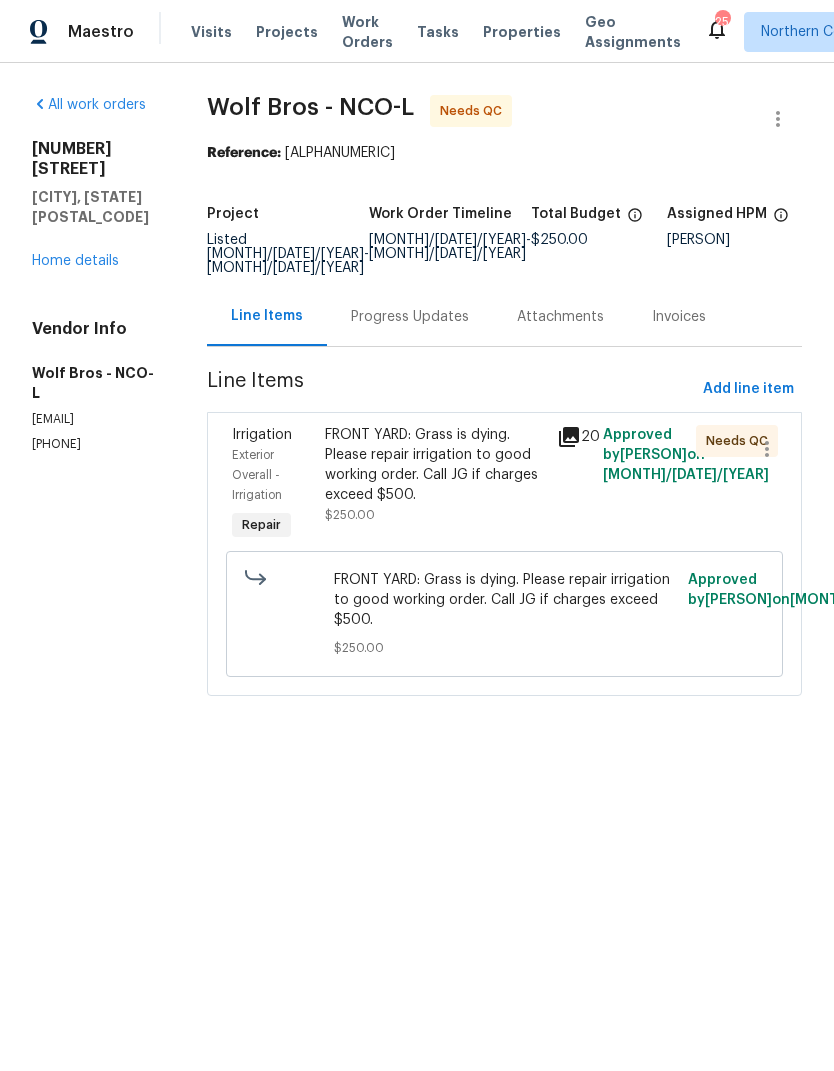 click on "FRONT YARD:  Grass is dying.  Please repair irrigation to good working order.  Call JG if charges exceed $500." at bounding box center [435, 465] 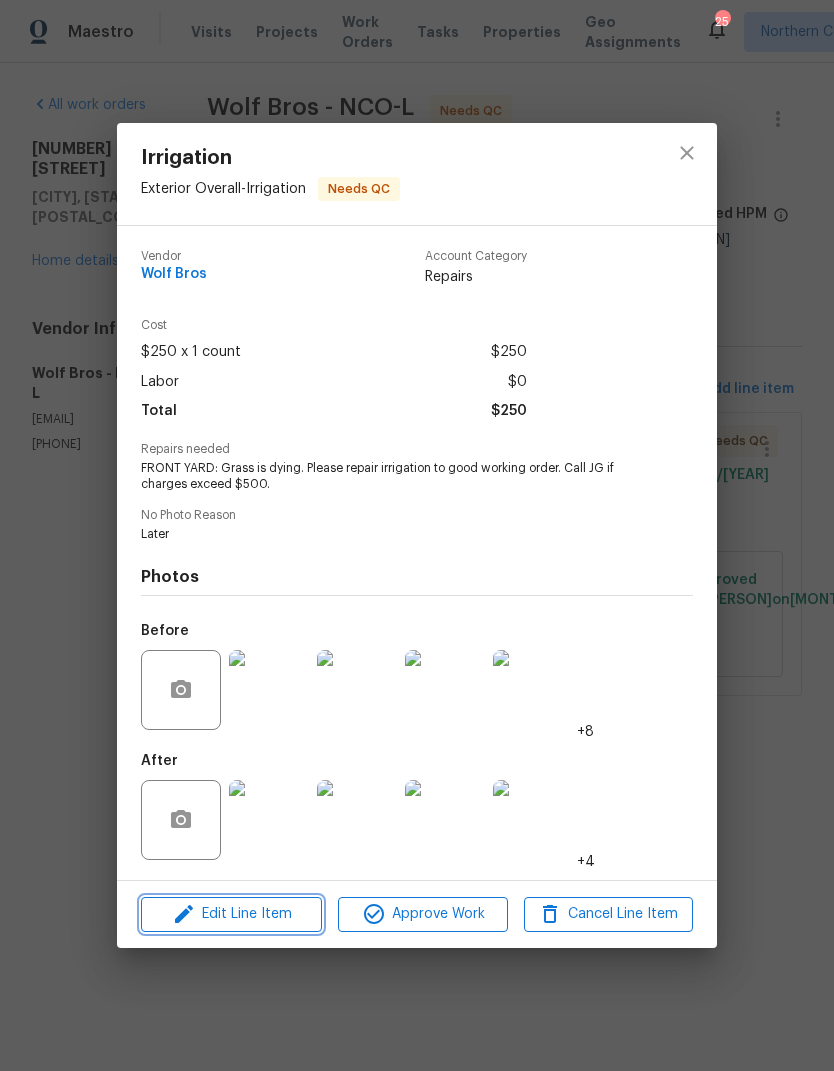 click on "Edit Line Item" at bounding box center [231, 914] 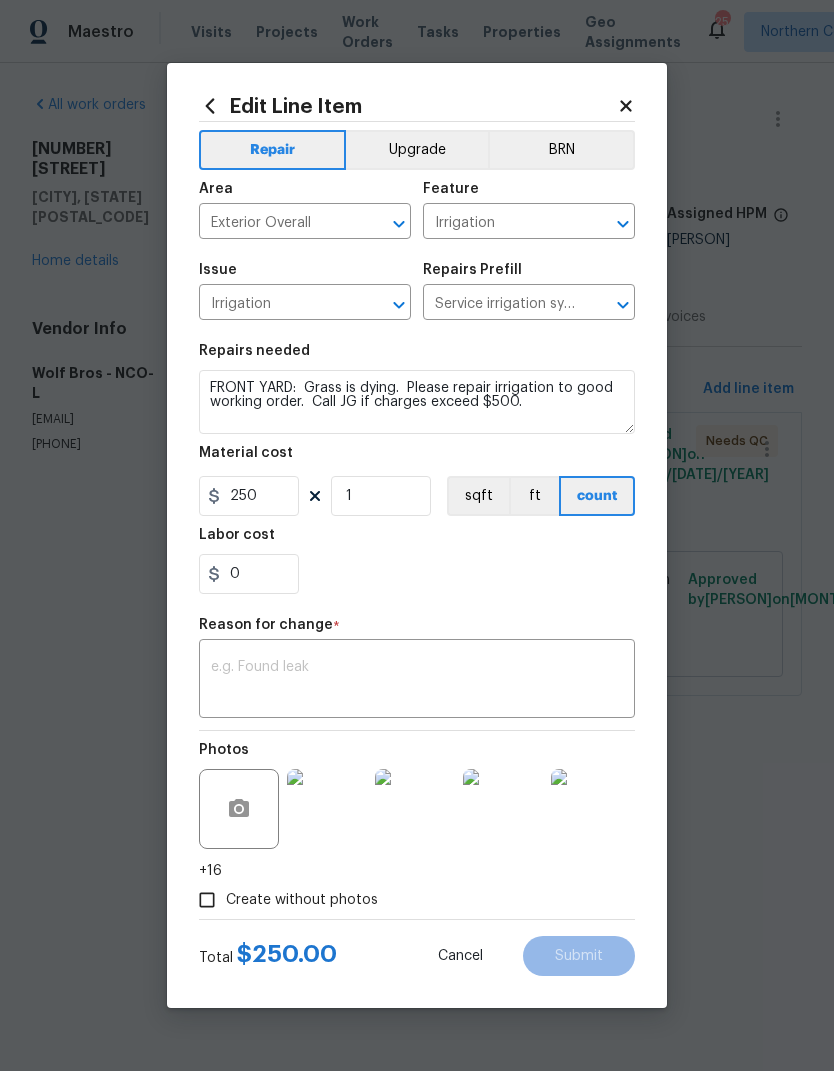 click at bounding box center [417, 681] 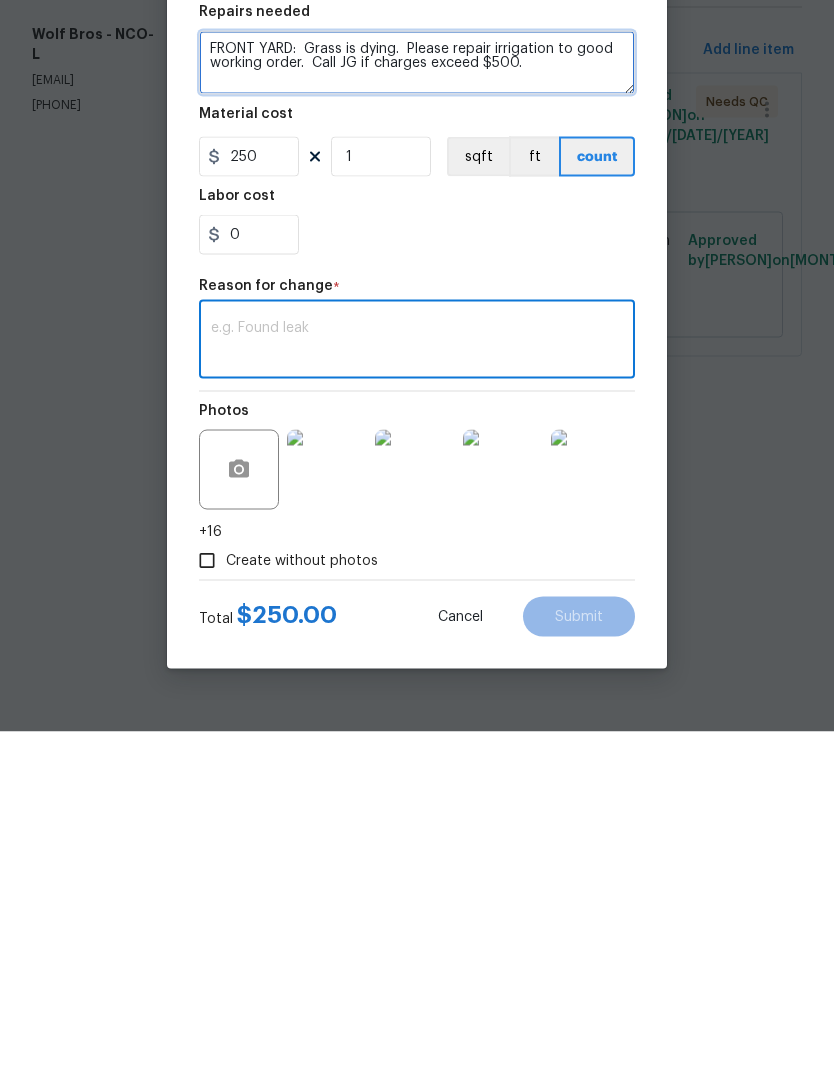 click on "FRONT YARD:  Grass is dying.  Please repair irrigation to good working order.  Call JG if charges exceed $500." at bounding box center [417, 402] 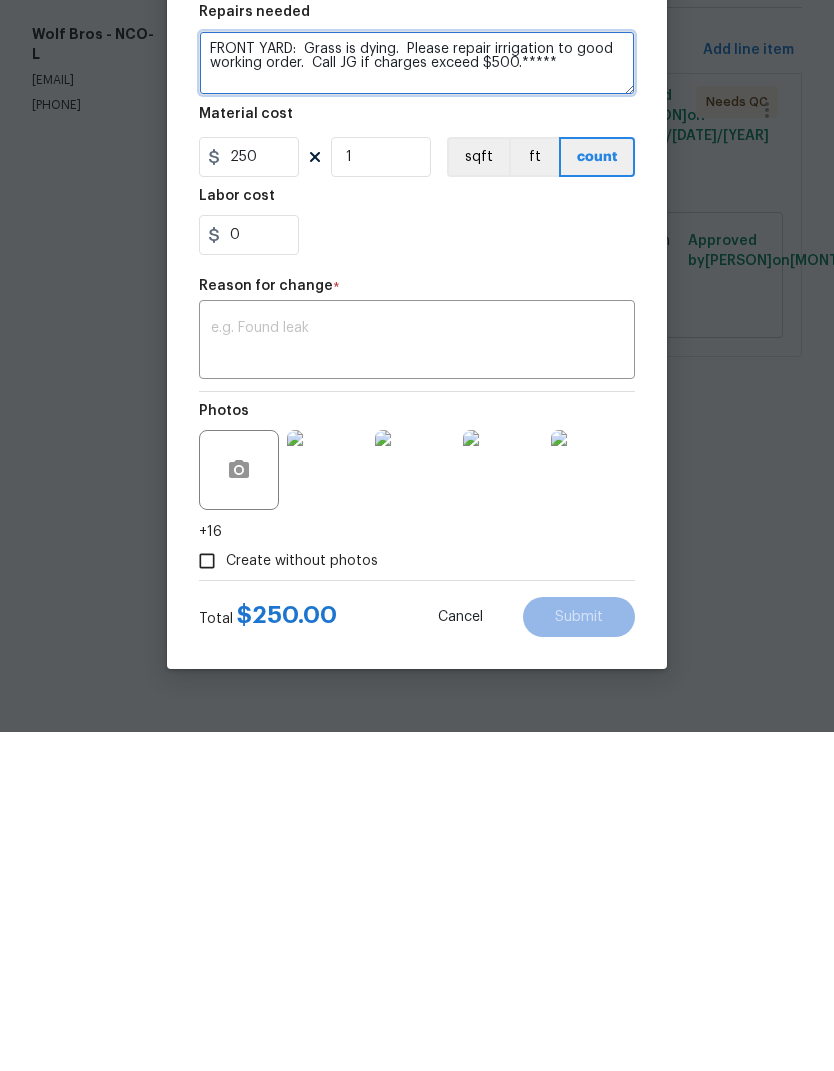 click on "FRONT YARD:  Grass is dying.  Please repair irrigation to good working order.  Call JG if charges exceed $500.*****" at bounding box center (417, 402) 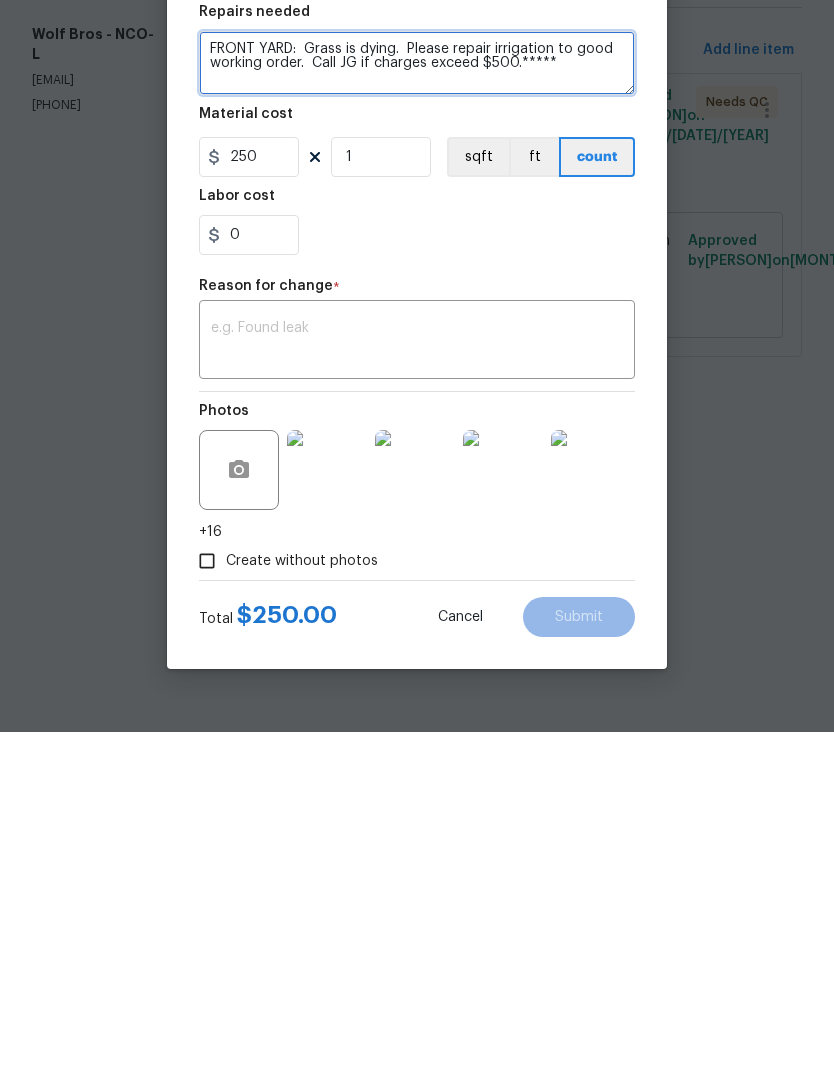 paste on "[PERSON]
[MONTH]/[DATE]/[YEAR] [TIME] [AM/PM]
We have inspected the irrigation system. During the service, we replaced three faulty irrigation valves, reprogrammed the irrigation timer, seeded and fertilized the front yard, and adjusted the sprinkler heads to ensure optimal coverage. Total: $425 Note: this property have irrigation system in the front yard on" 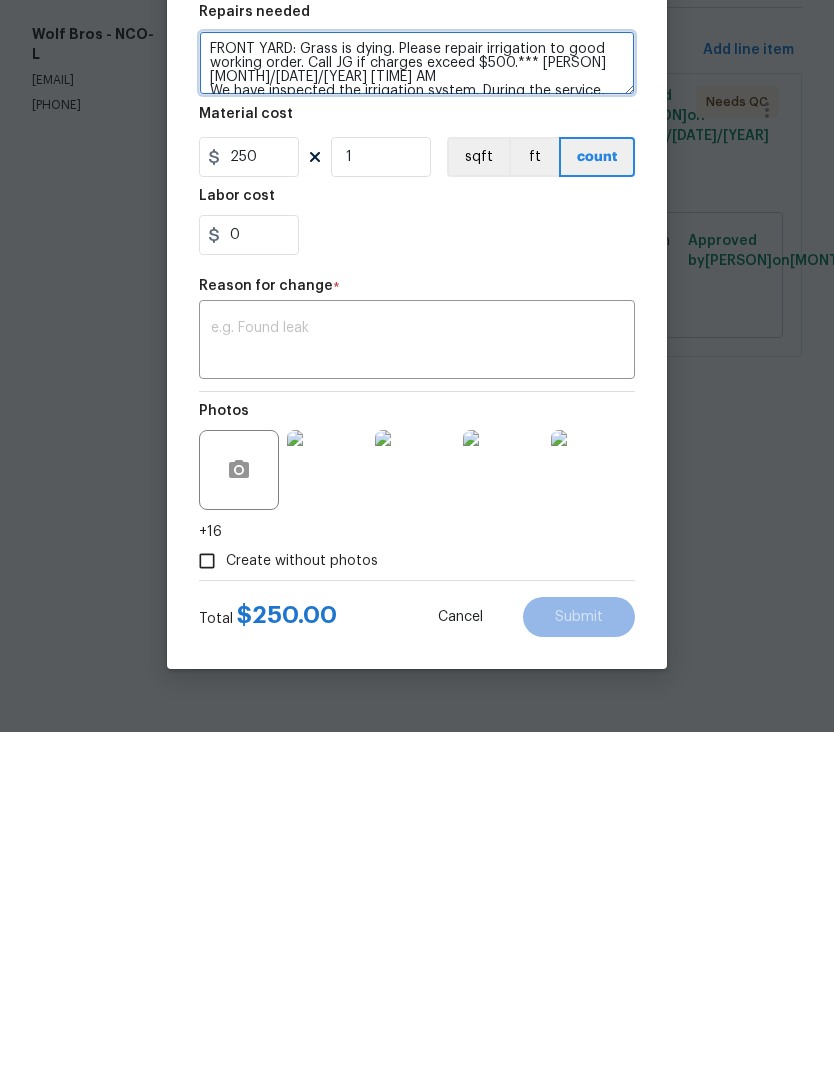scroll, scrollTop: 0, scrollLeft: 0, axis: both 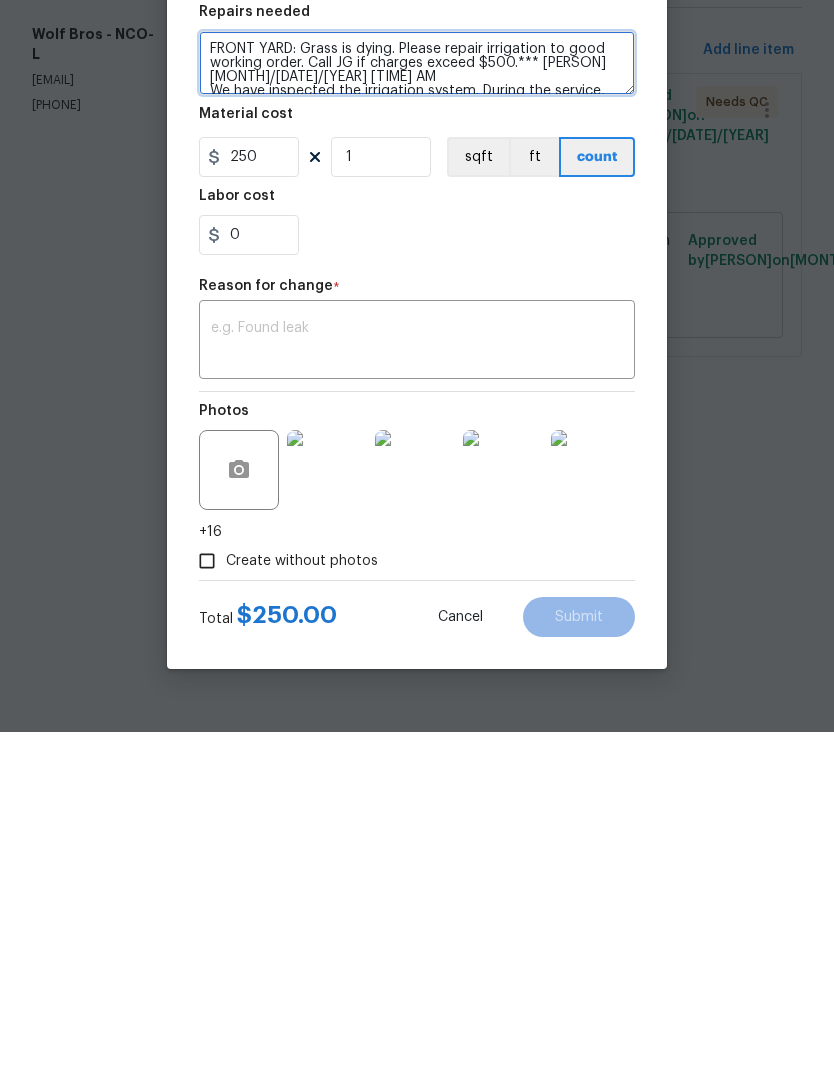 type on "FRONT YARD: Grass is dying. Please repair irrigation to good working order. Call JG if charges exceed $500.*** [PERSON]
[MONTH]/[DATE]/[YEAR] [TIME] AM
We have inspected the irrigation system. During the service, we replaced three faulty irrigation valves, reprogrammed the irrigation timer, seeded and fertilized the front yard, and adjusted the sprinkler heads to ensure optimal coverage. Total: $425 Note: this property have irrigation system in the front yard on" 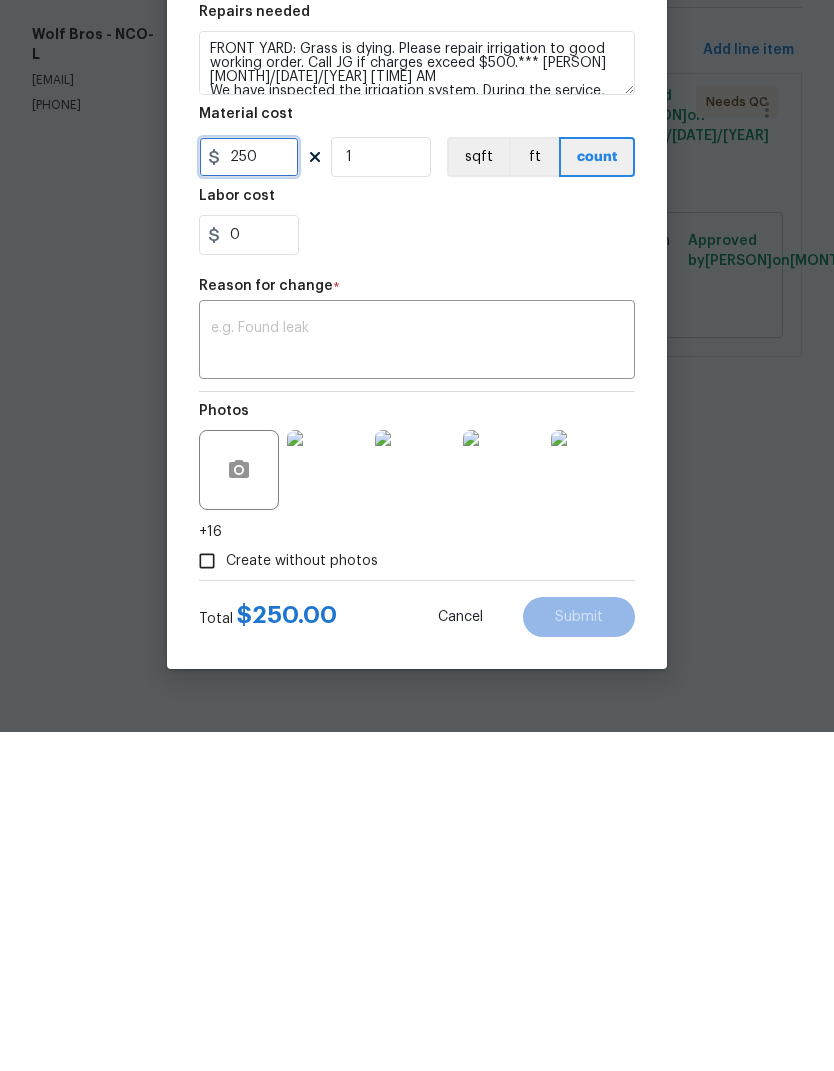 click on "250" at bounding box center [249, 496] 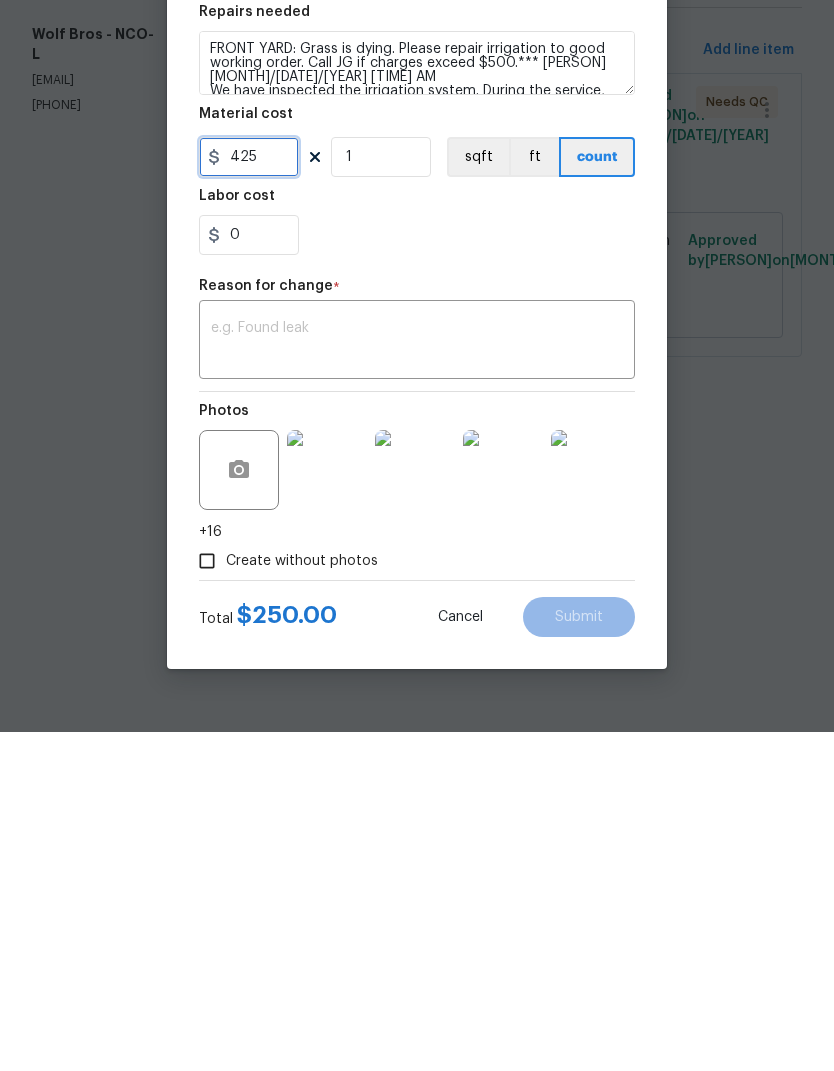 type on "425" 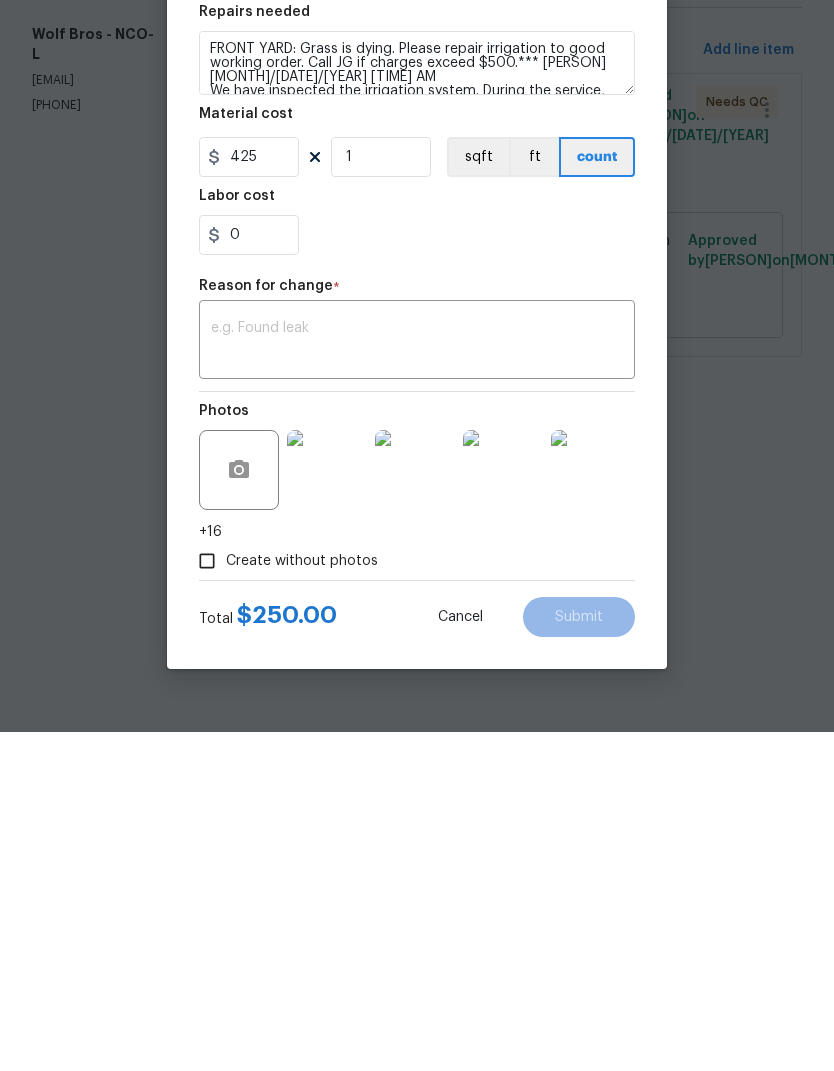 click at bounding box center (417, 681) 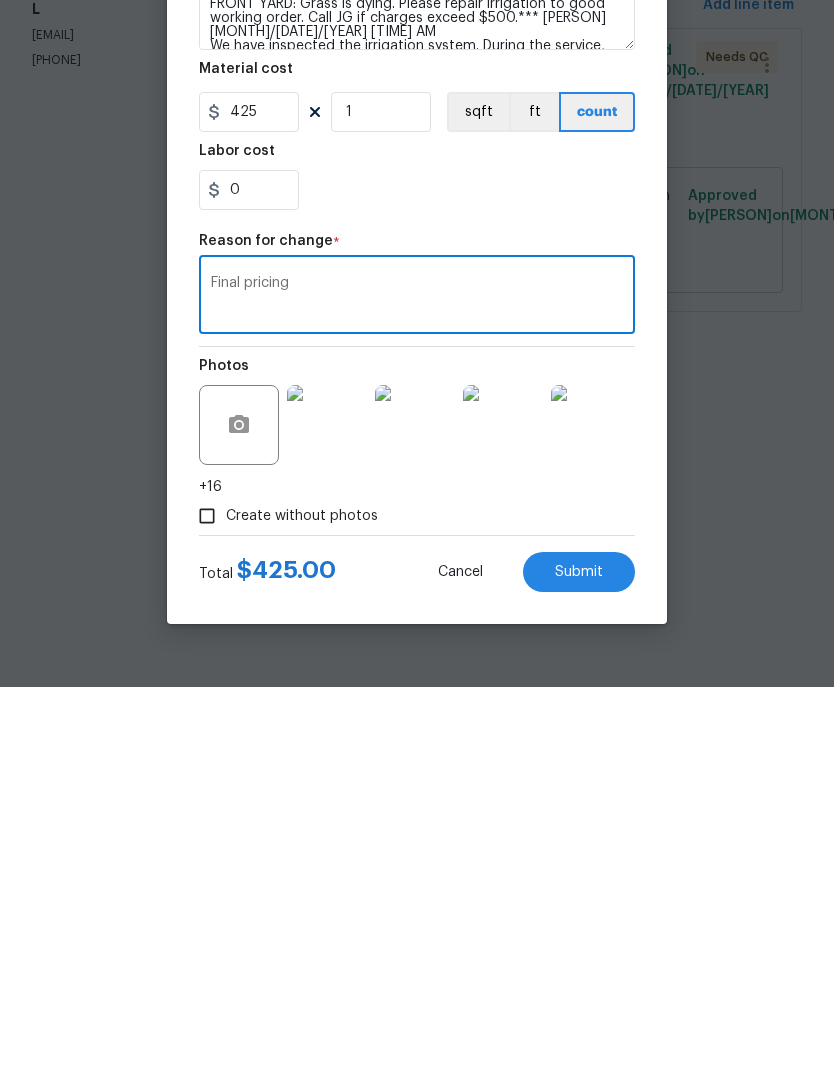 type on "Final pricing" 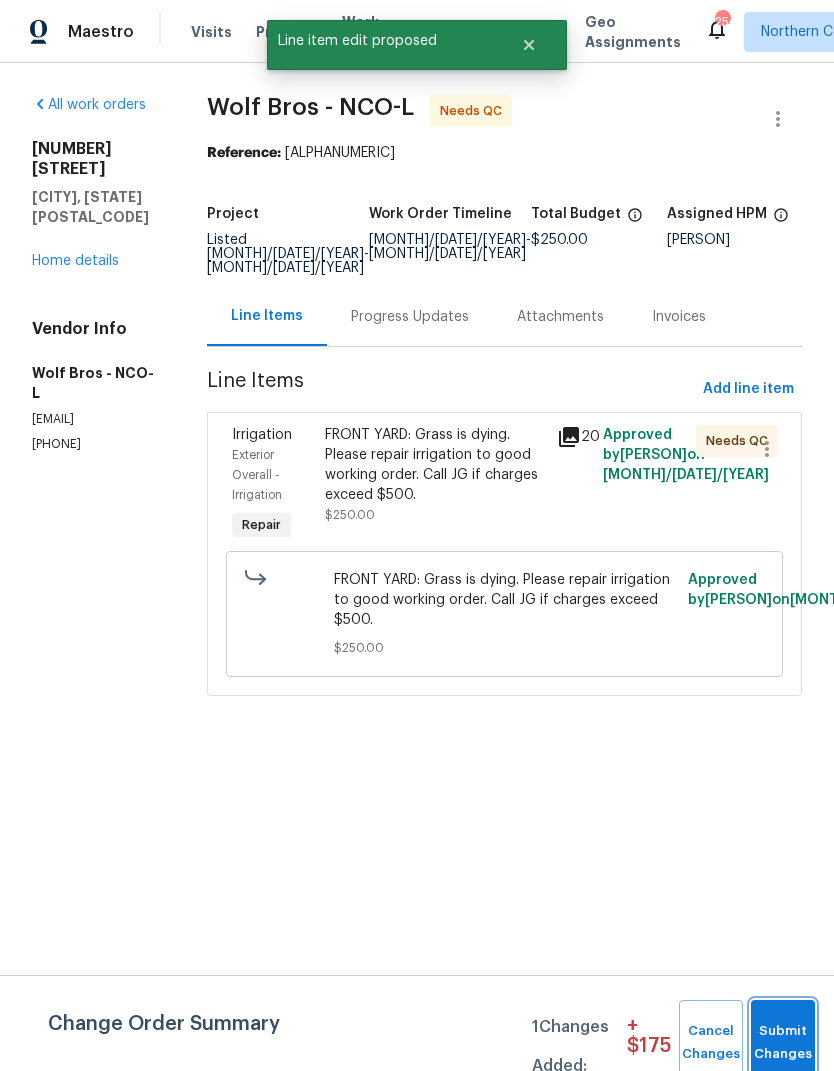 click on "Submit Changes" at bounding box center [783, 1043] 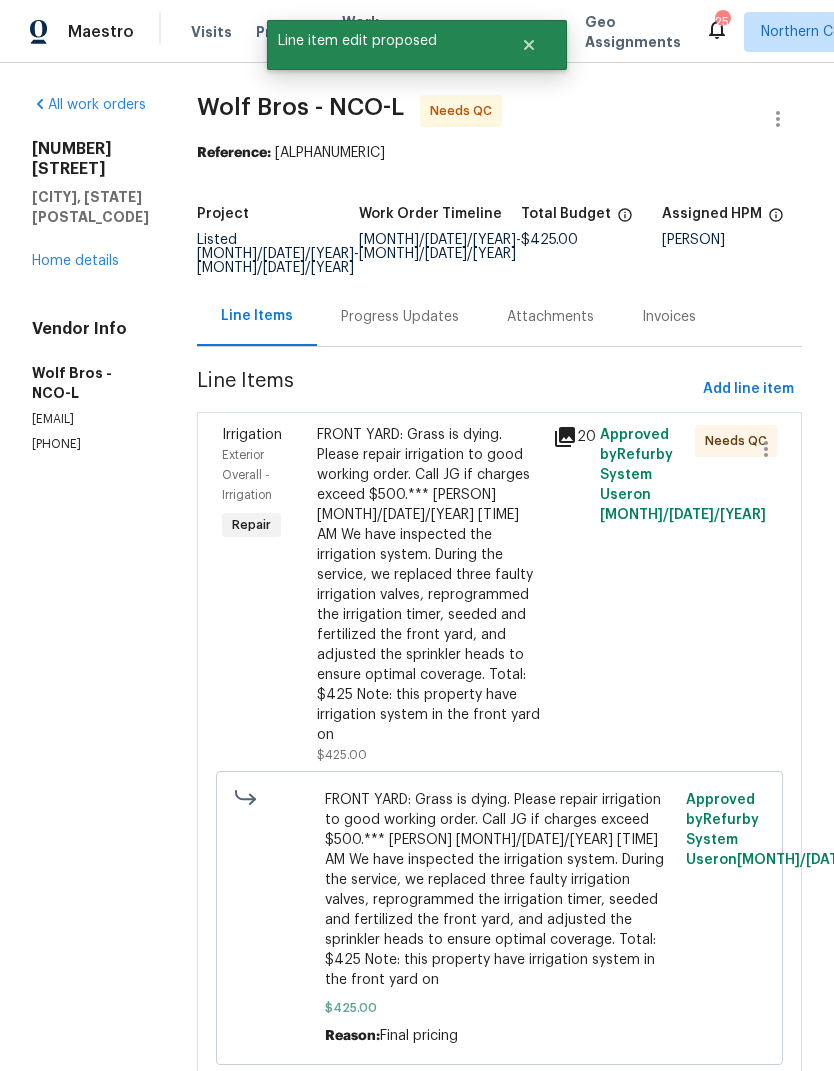 click on "FRONT YARD: Grass is dying. Please repair irrigation to good working order. Call JG if charges exceed $500.*** [PERSON]
[MONTH]/[DATE]/[YEAR] [TIME] AM
We have inspected the irrigation system. During the service, we replaced three faulty irrigation valves, reprogrammed the irrigation timer, seeded and fertilized the front yard, and adjusted the sprinkler heads to ensure optimal coverage. Total: $425 Note: this property have irrigation system in the front yard on" at bounding box center (429, 585) 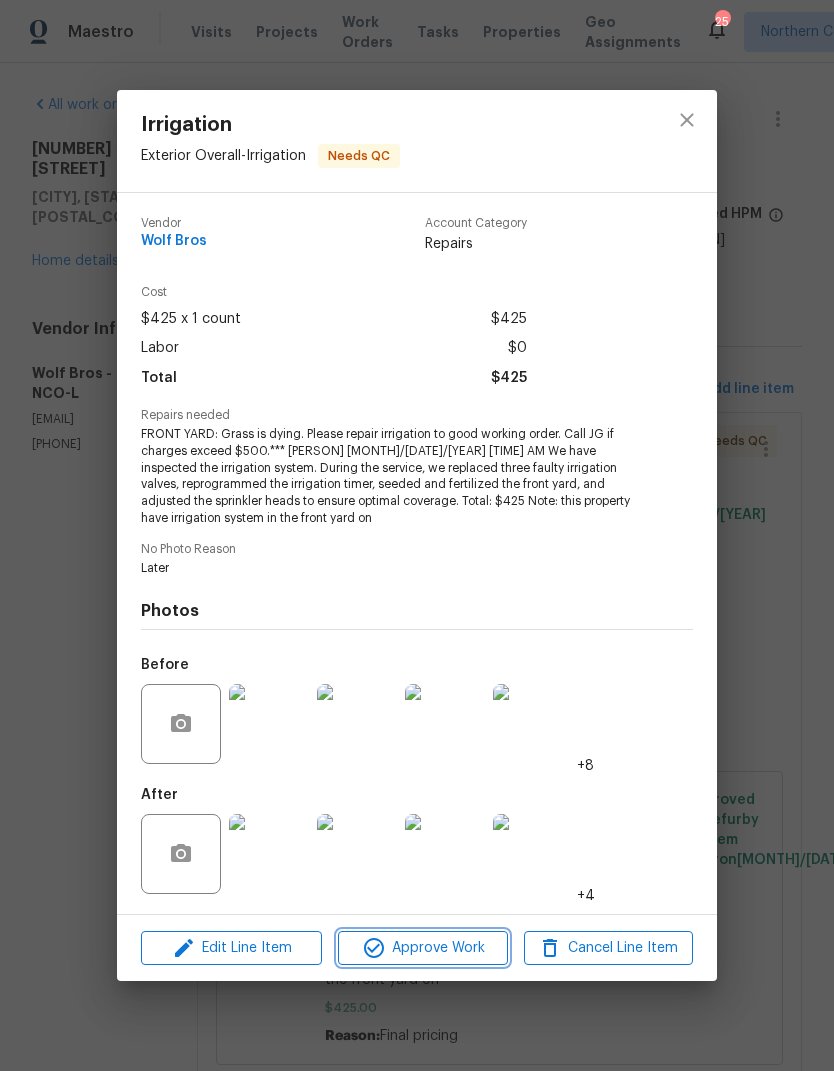click on "Approve Work" at bounding box center (422, 948) 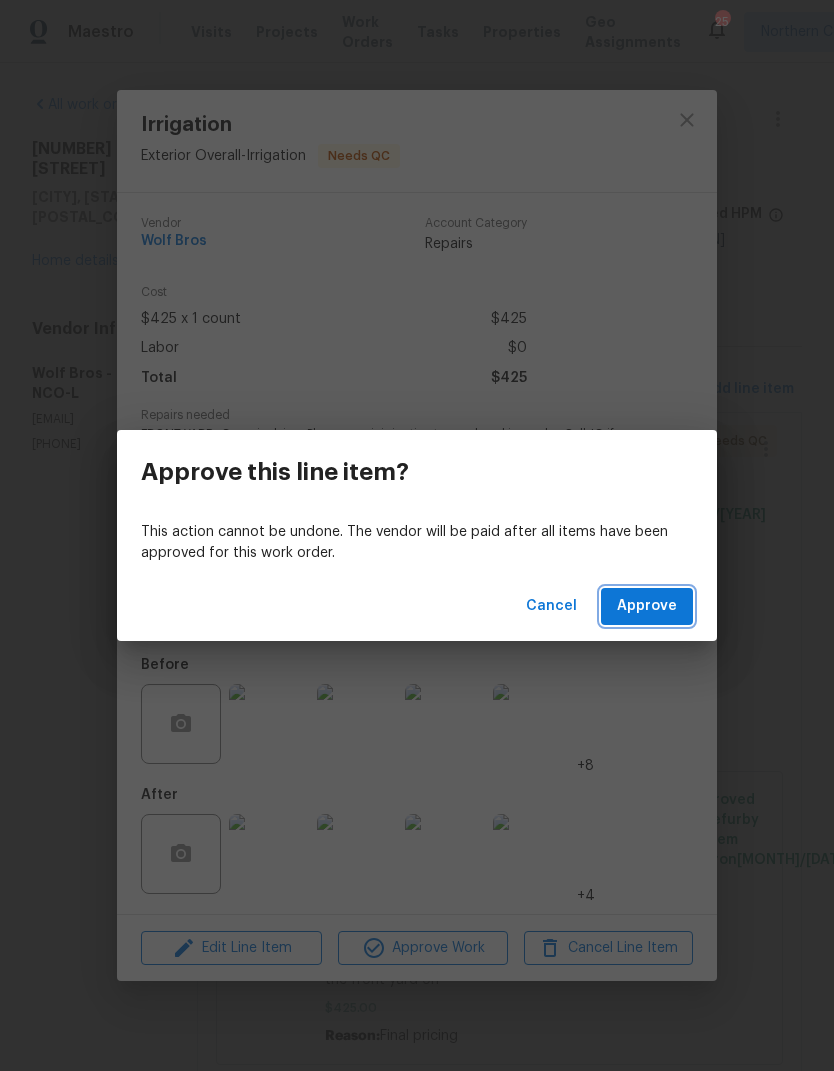 click on "Approve" at bounding box center [647, 606] 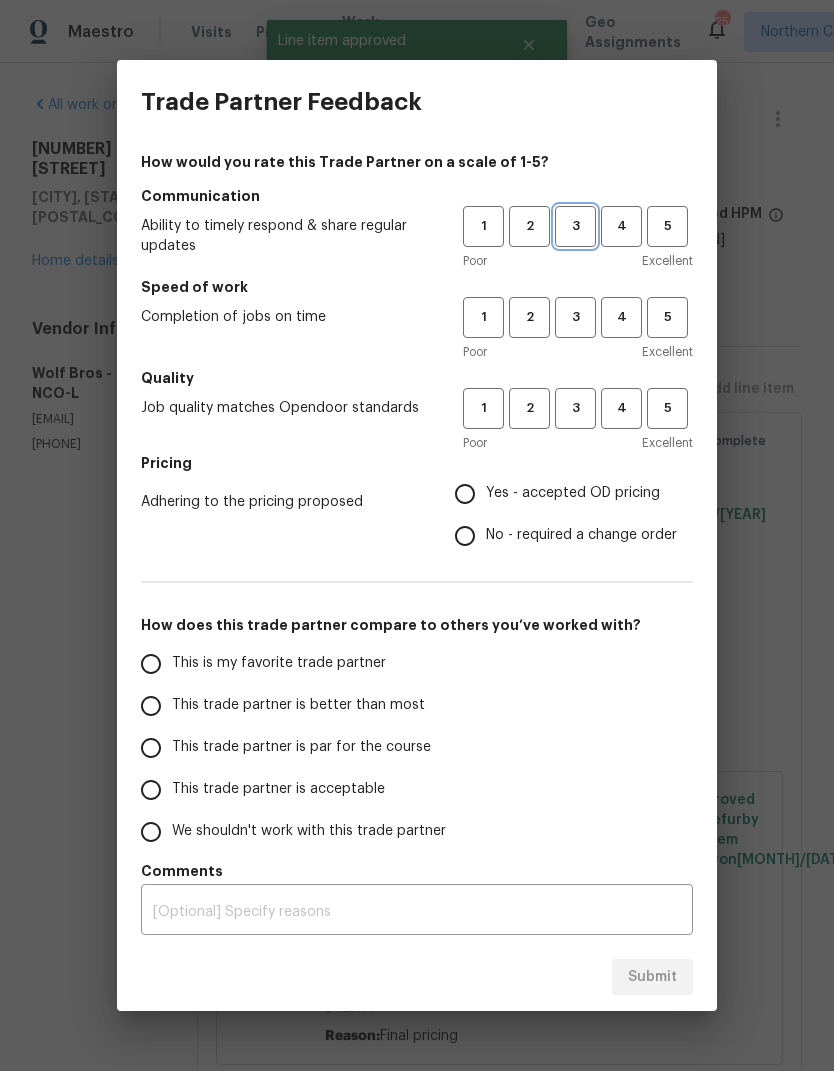click on "3" at bounding box center [575, 226] 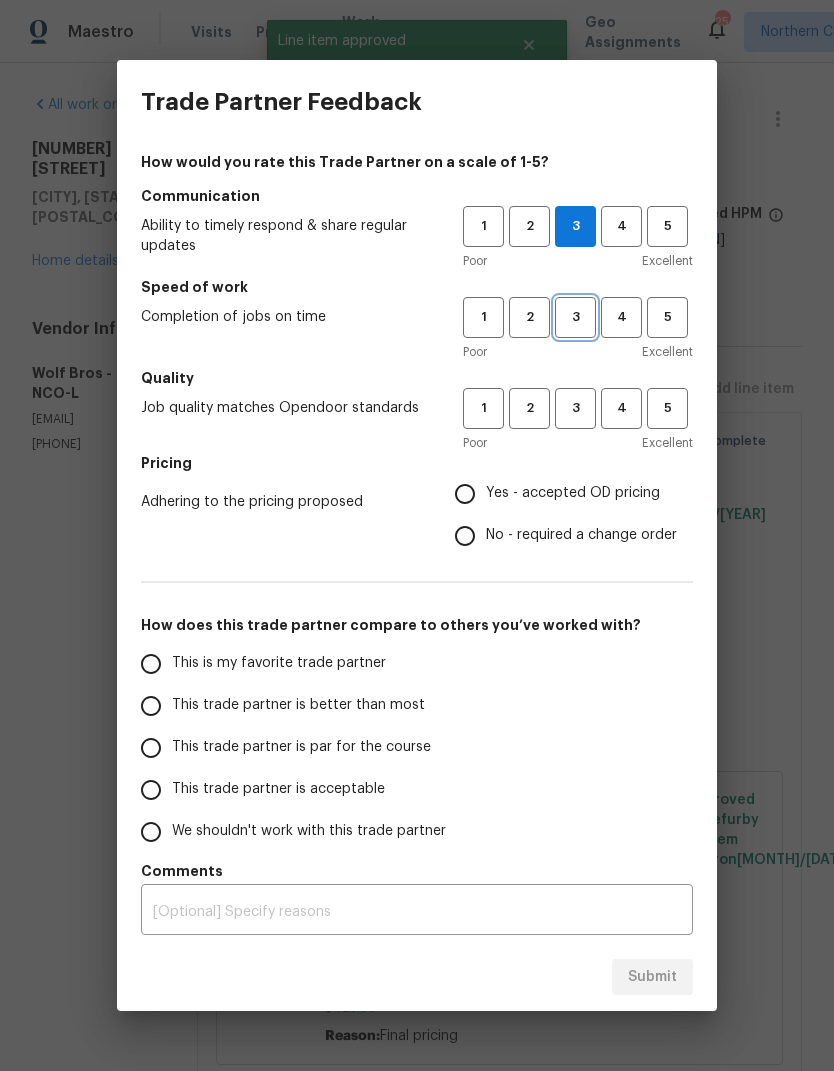 click on "3" at bounding box center (575, 317) 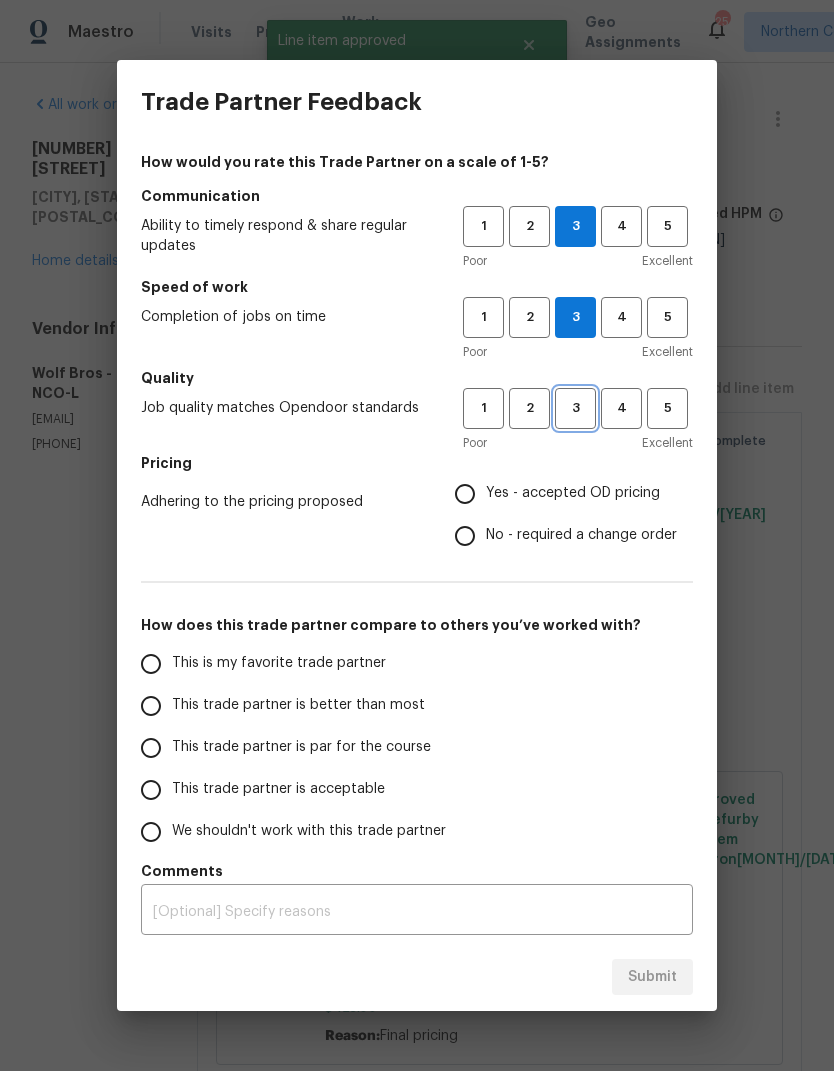click on "3" at bounding box center (575, 408) 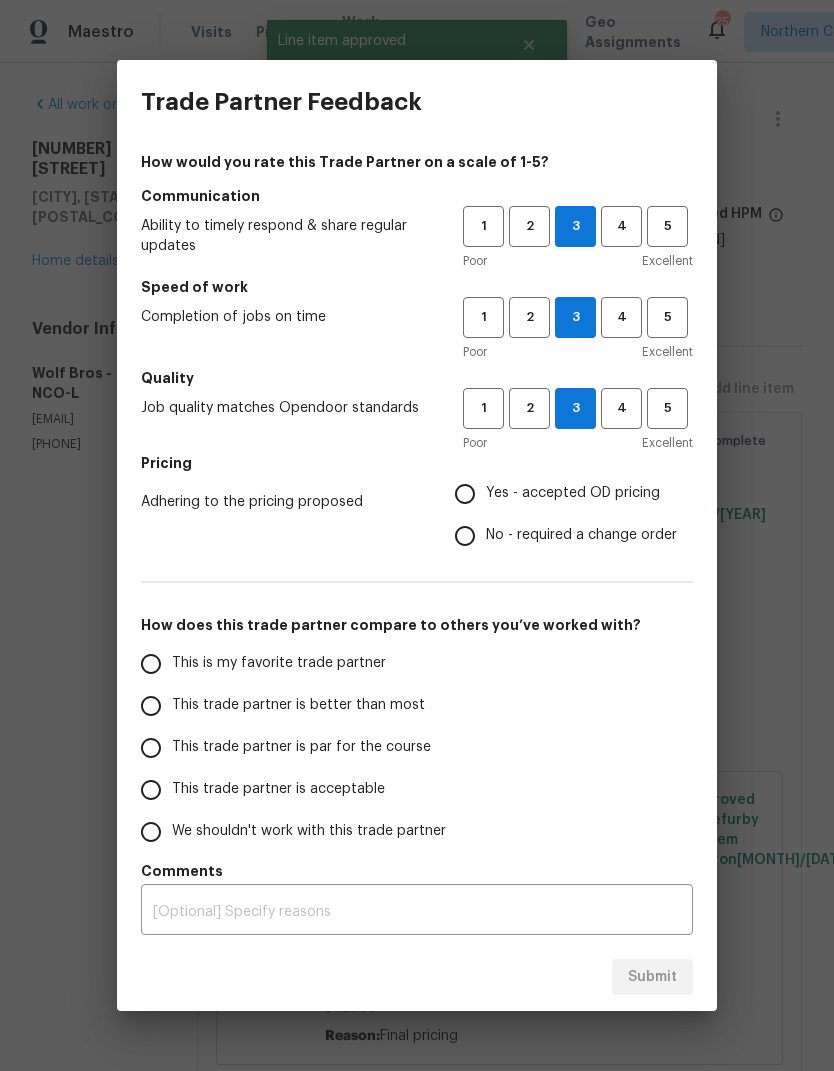 click on "Yes - accepted OD pricing" at bounding box center [465, 494] 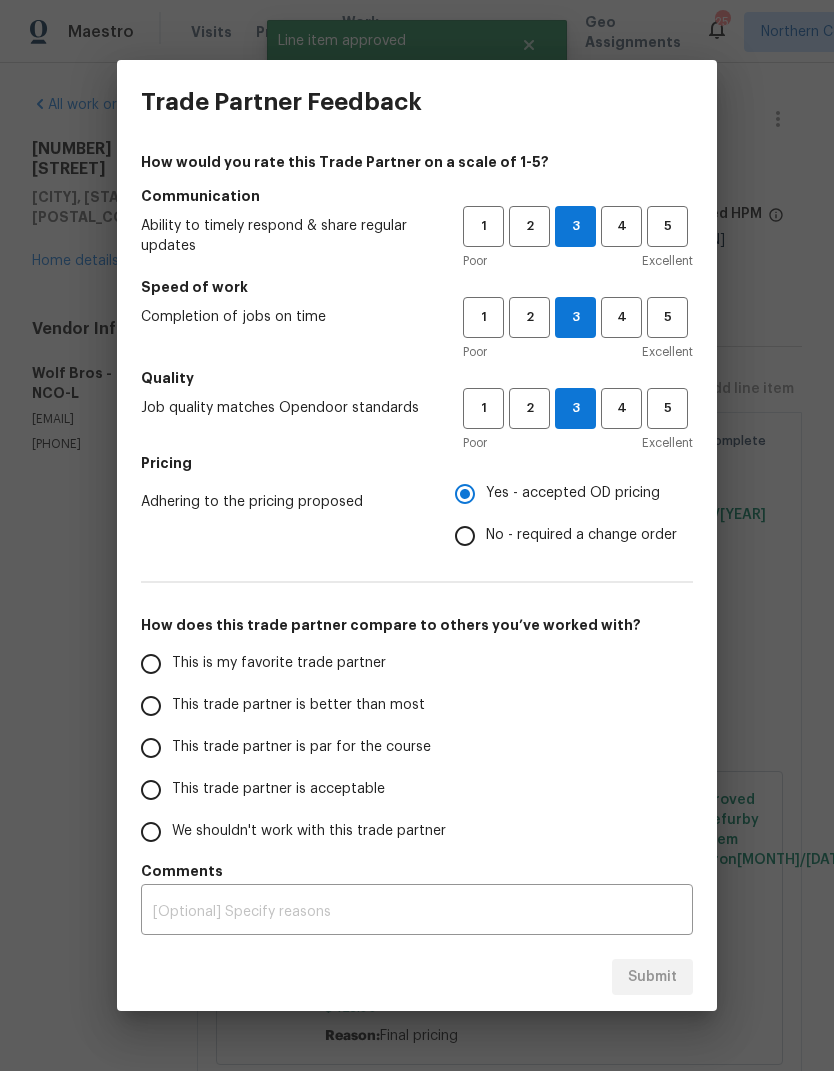 click on "This is my favorite trade partner" at bounding box center [151, 664] 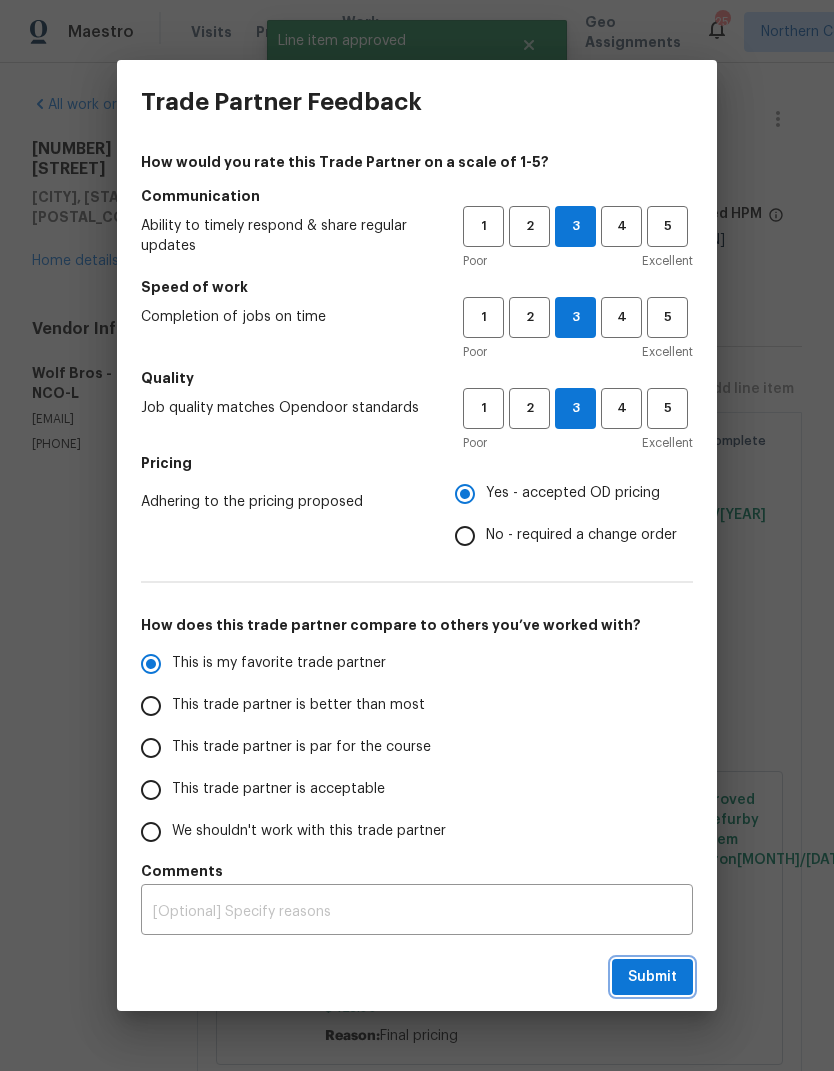 click on "Submit" at bounding box center (652, 977) 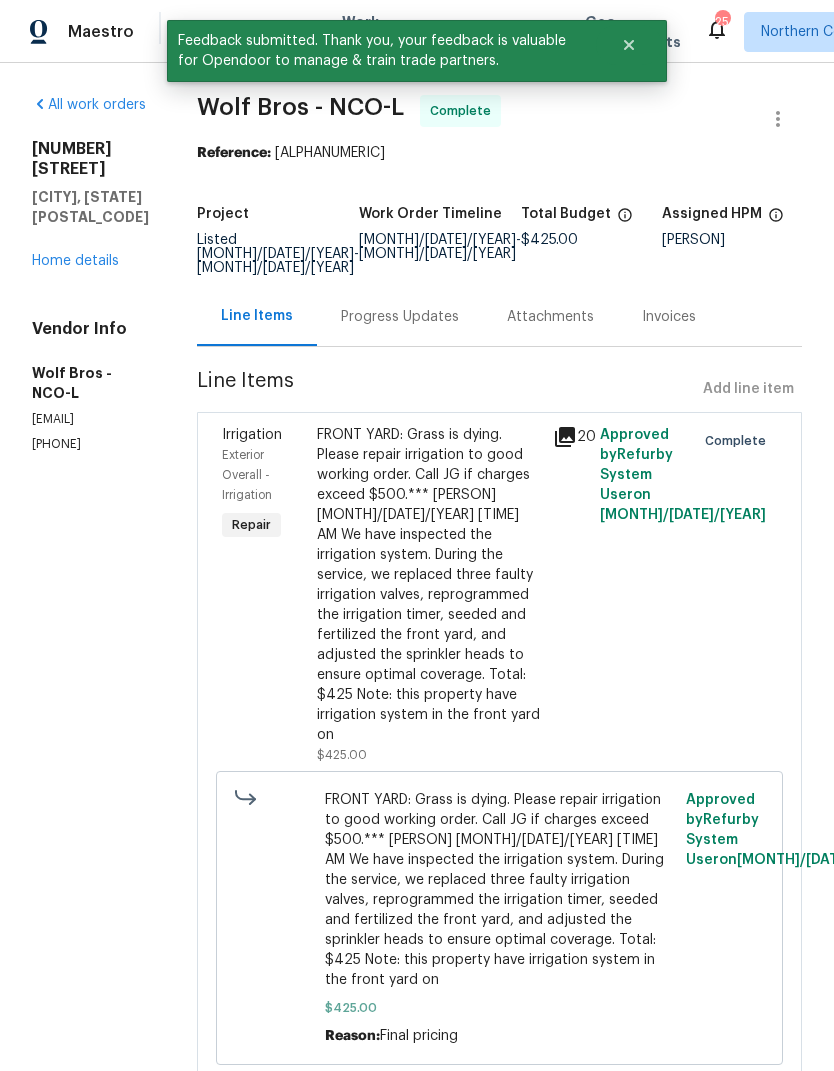 click on "[NUMBER] [STREET] [CITY], [STATE] [POSTAL_CODE] Home details" at bounding box center (90, 205) 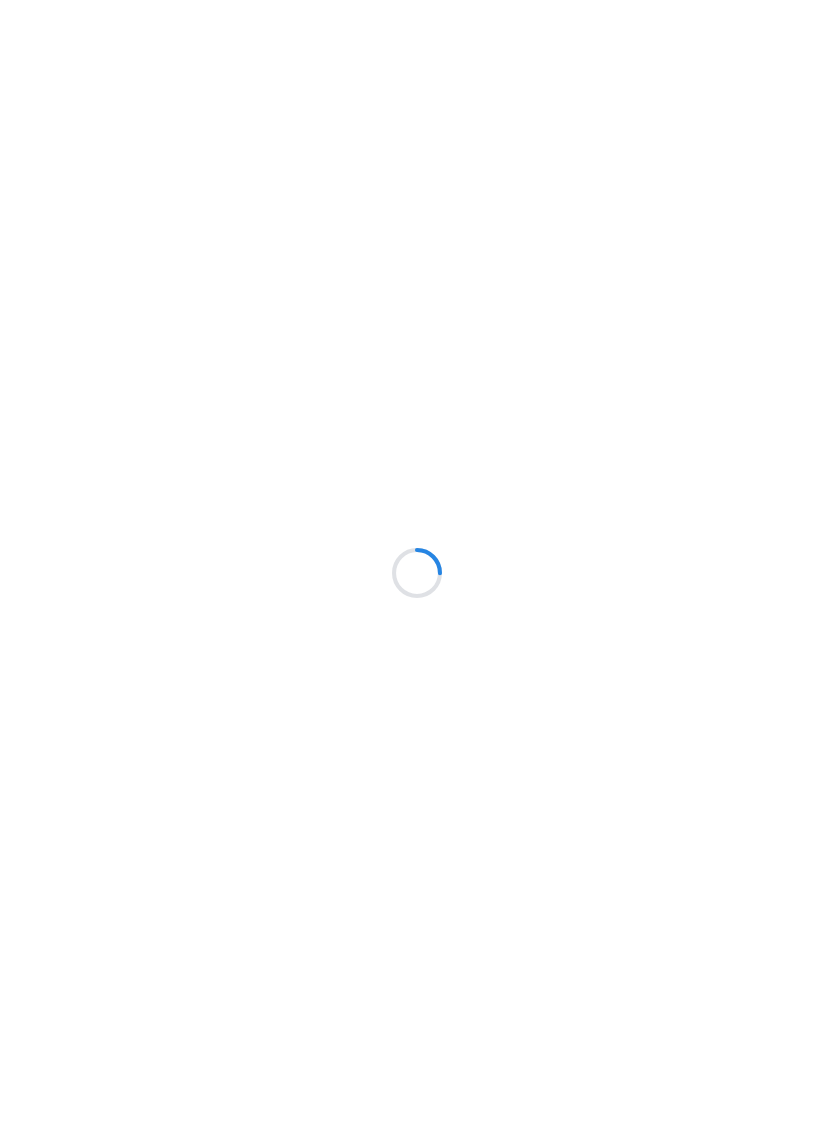 scroll, scrollTop: 0, scrollLeft: 0, axis: both 